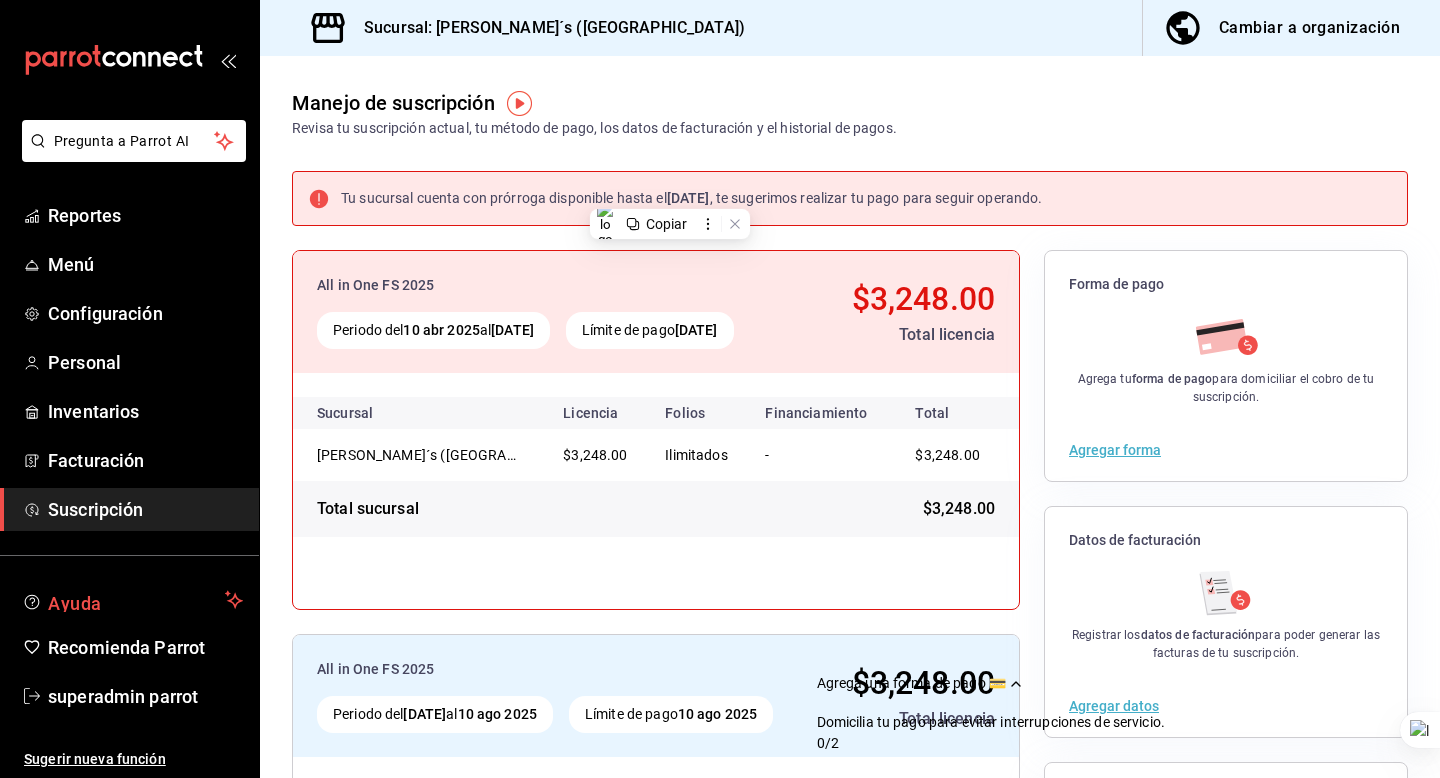 scroll, scrollTop: 0, scrollLeft: 0, axis: both 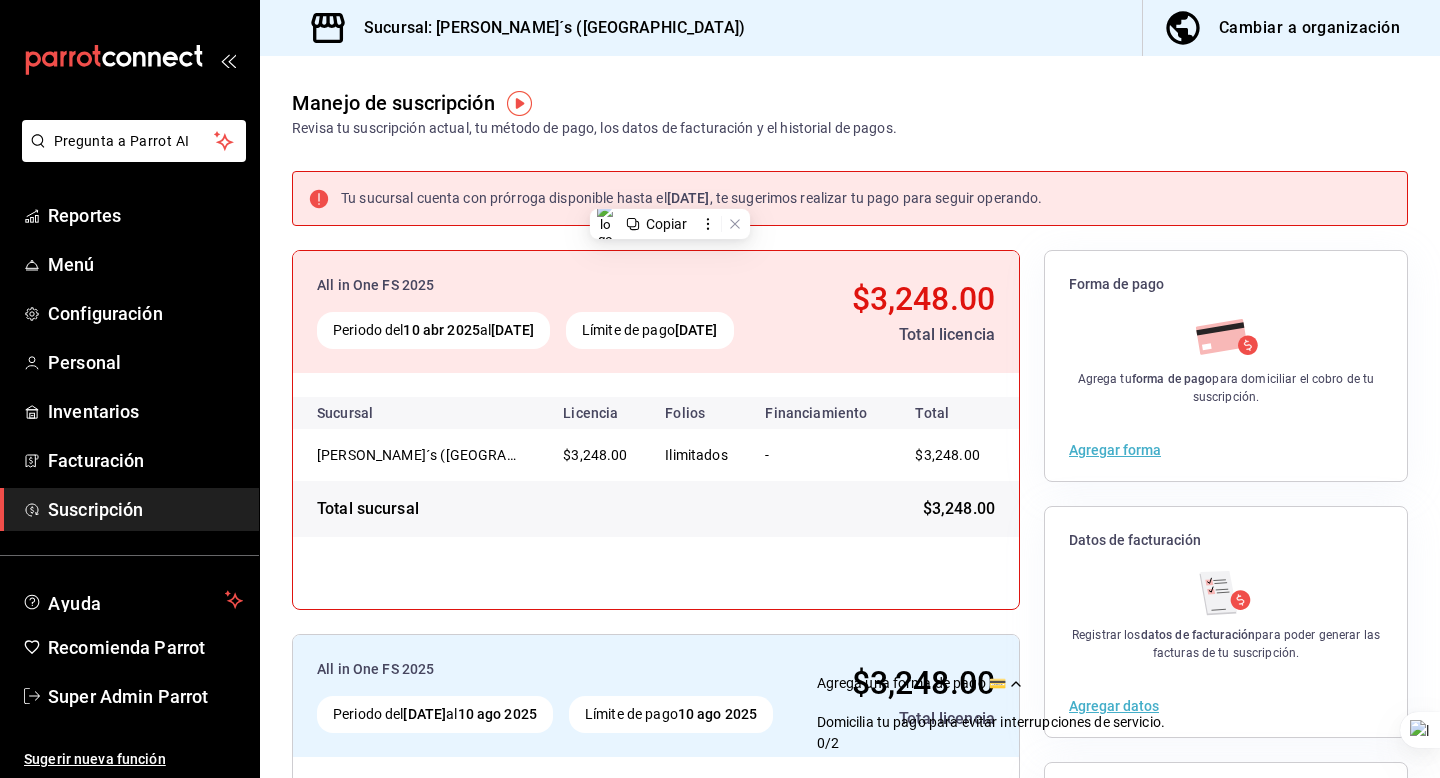 click on "Sugerir nueva función" at bounding box center [129, 748] 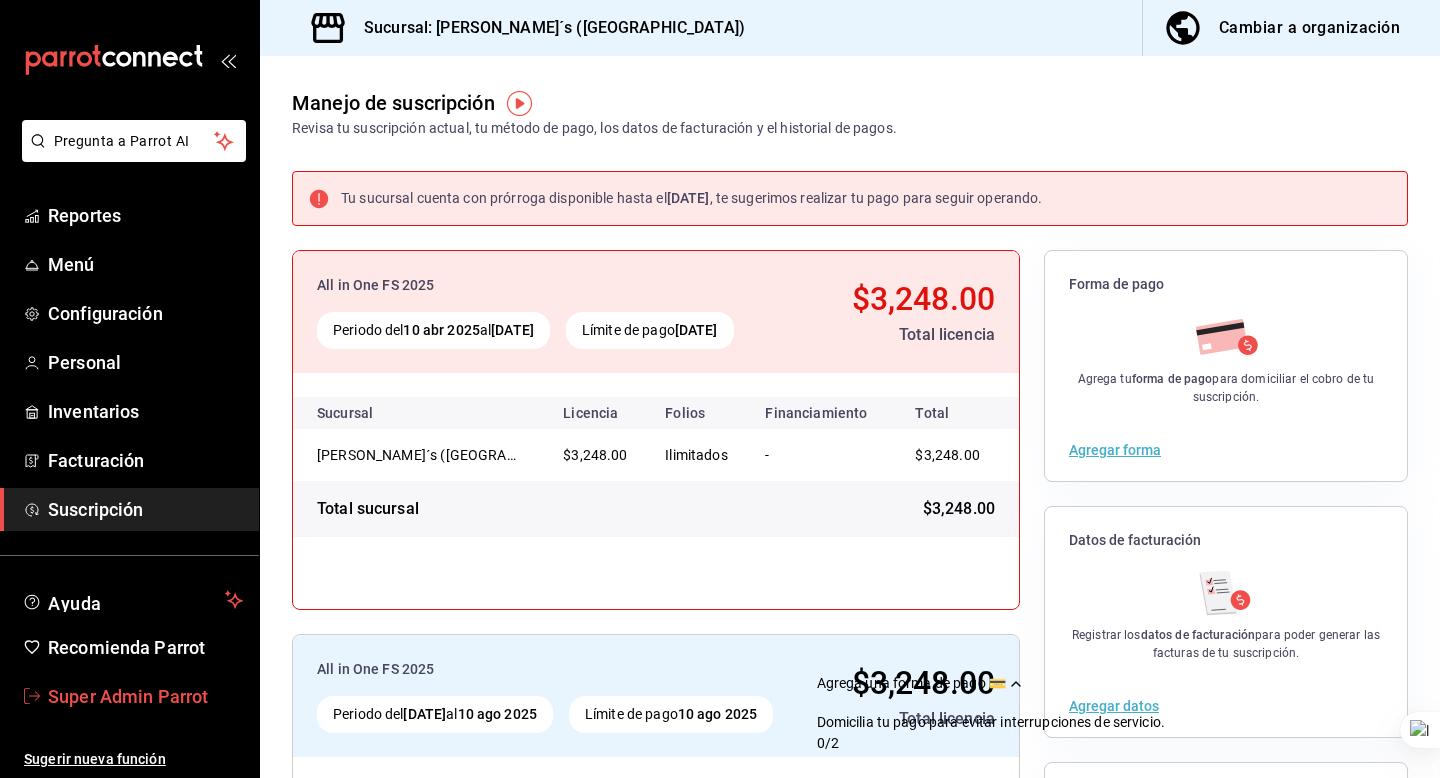drag, startPoint x: 132, startPoint y: 699, endPoint x: 139, endPoint y: 690, distance: 11.401754 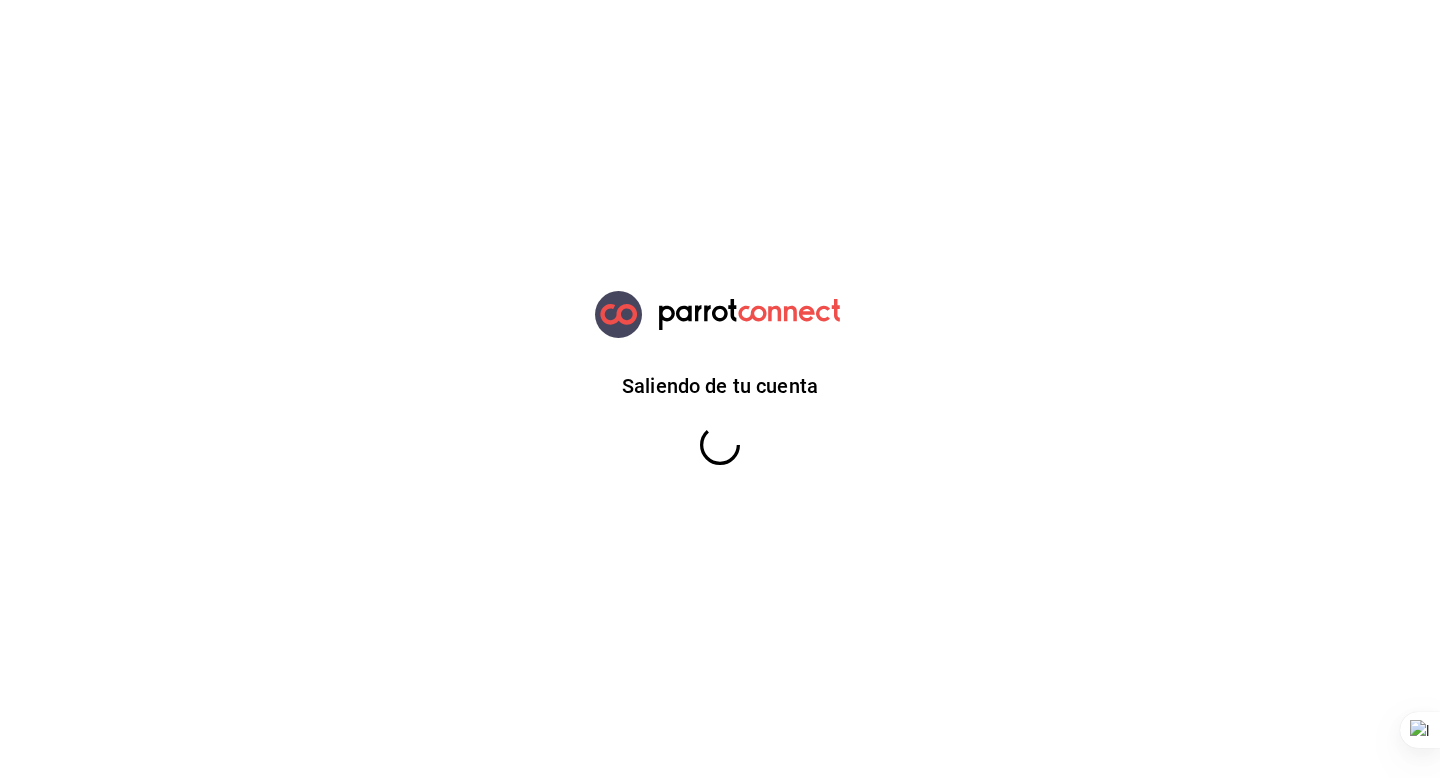 click on "Saliendo de tu cuenta" at bounding box center [720, 0] 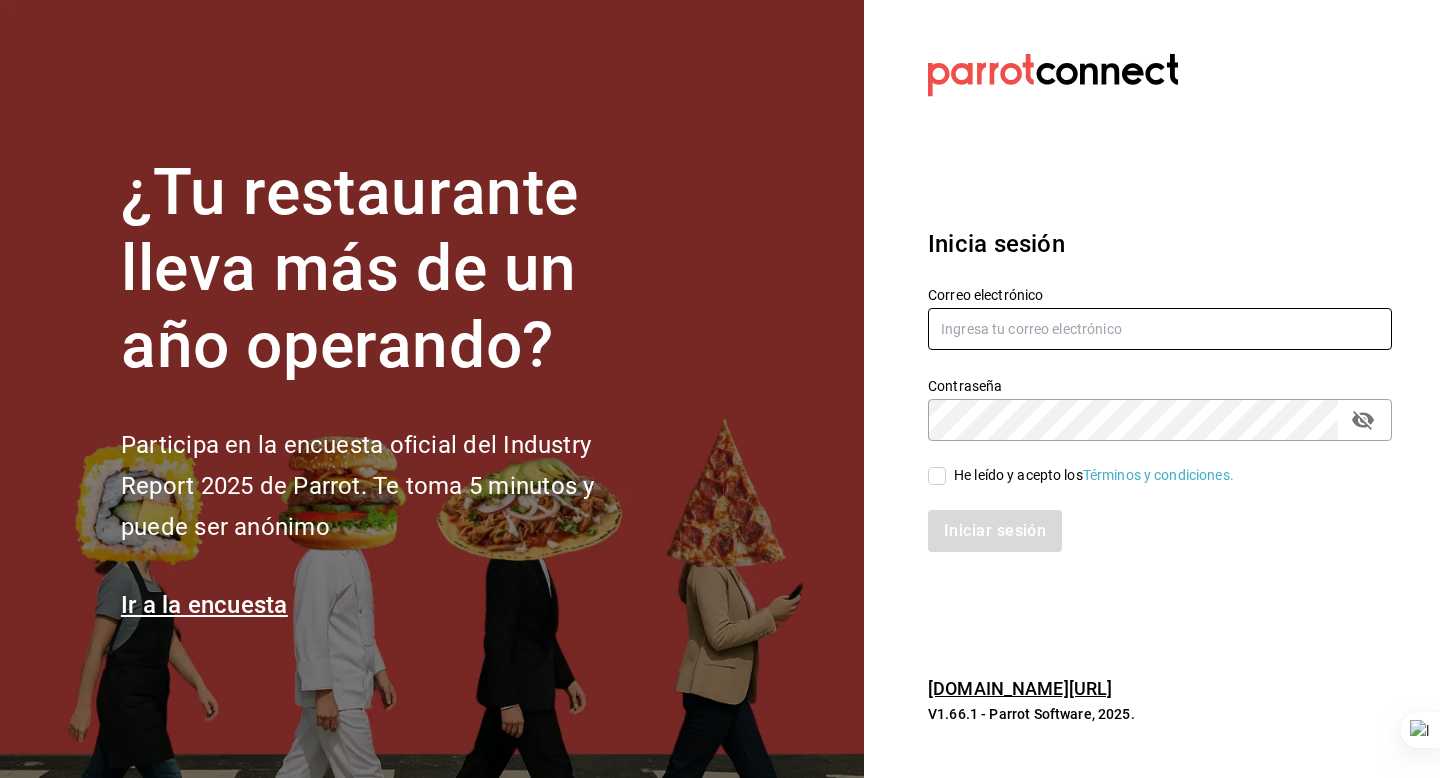 click at bounding box center [1160, 329] 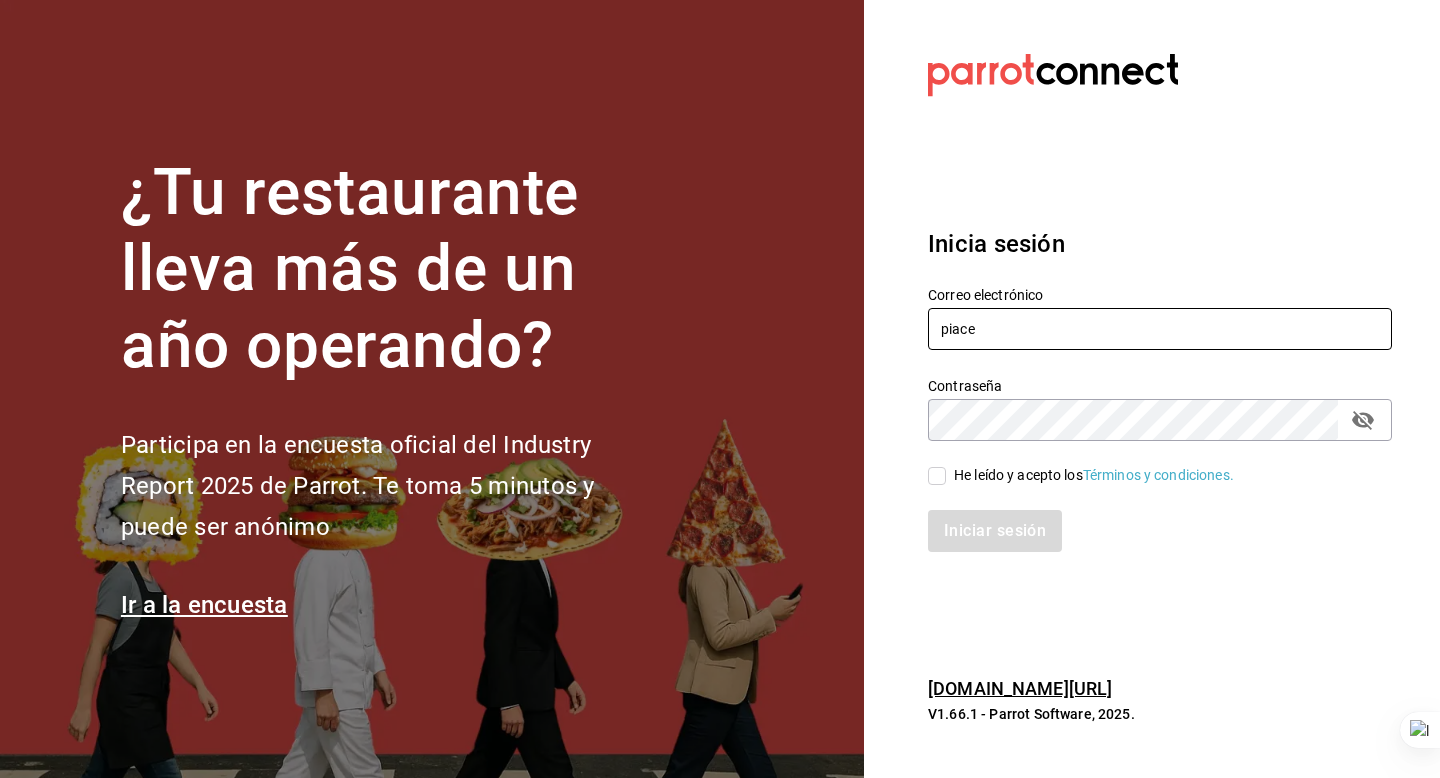click on "piace" at bounding box center [1160, 329] 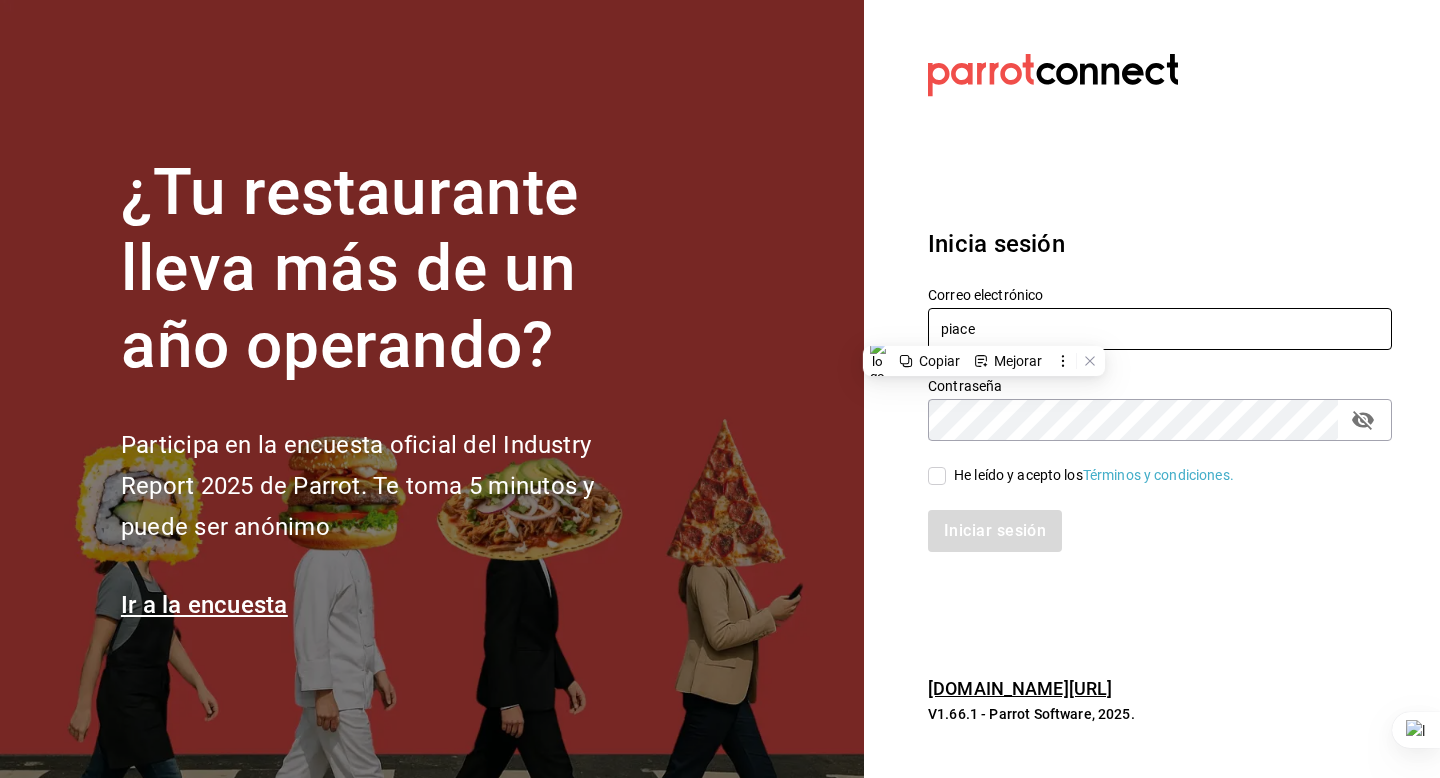 paste on "redivino@mty.com" 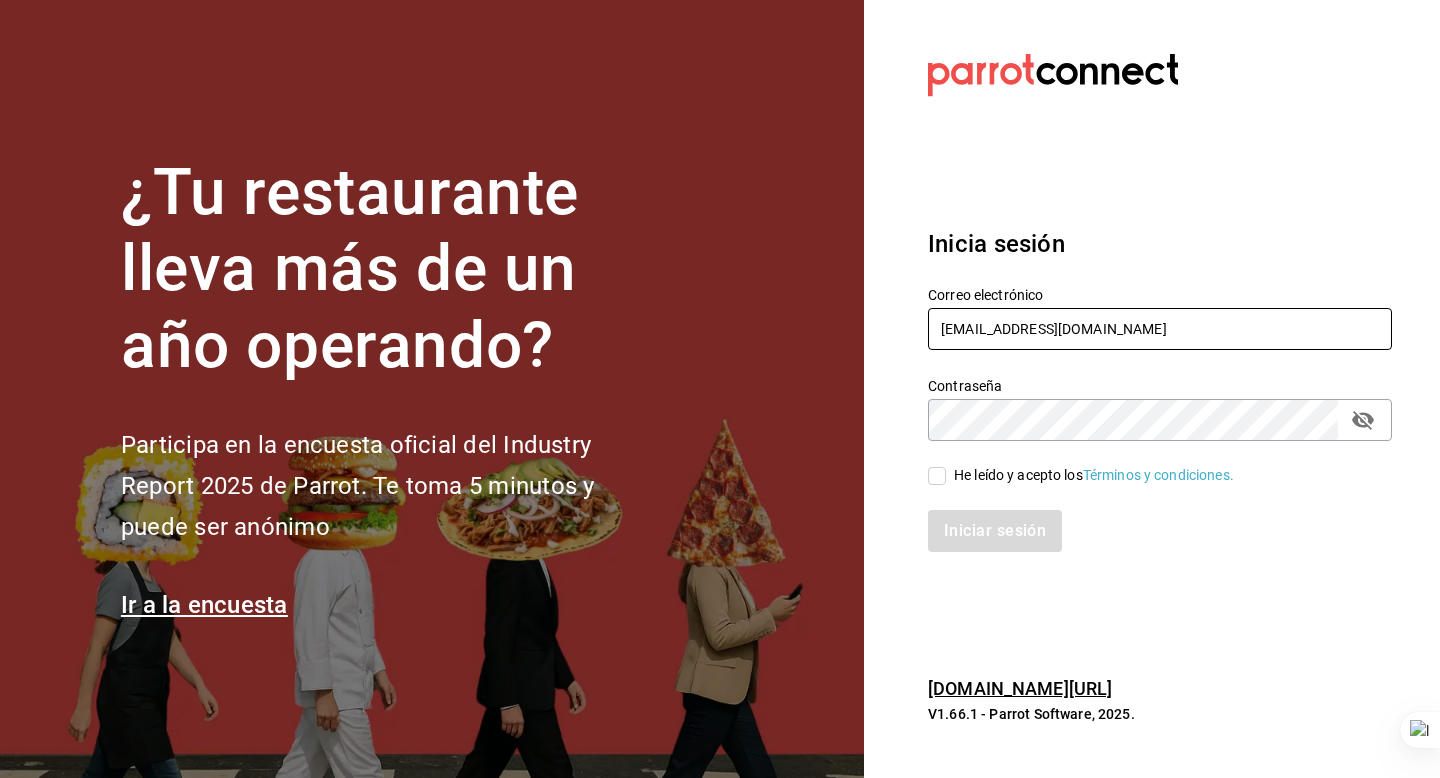 type on "piaceredivino@mty.com" 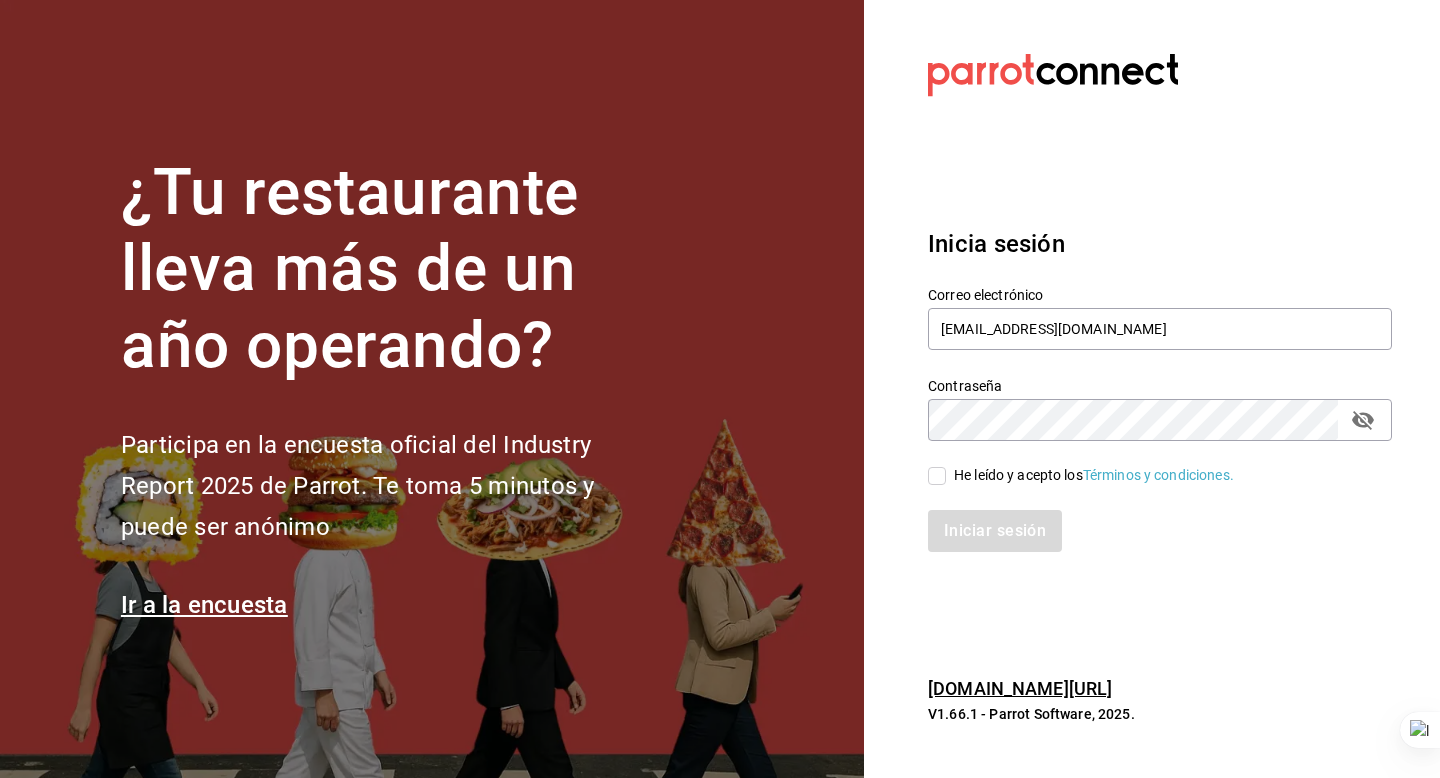 click on "He leído y acepto los  Términos y condiciones." at bounding box center [937, 476] 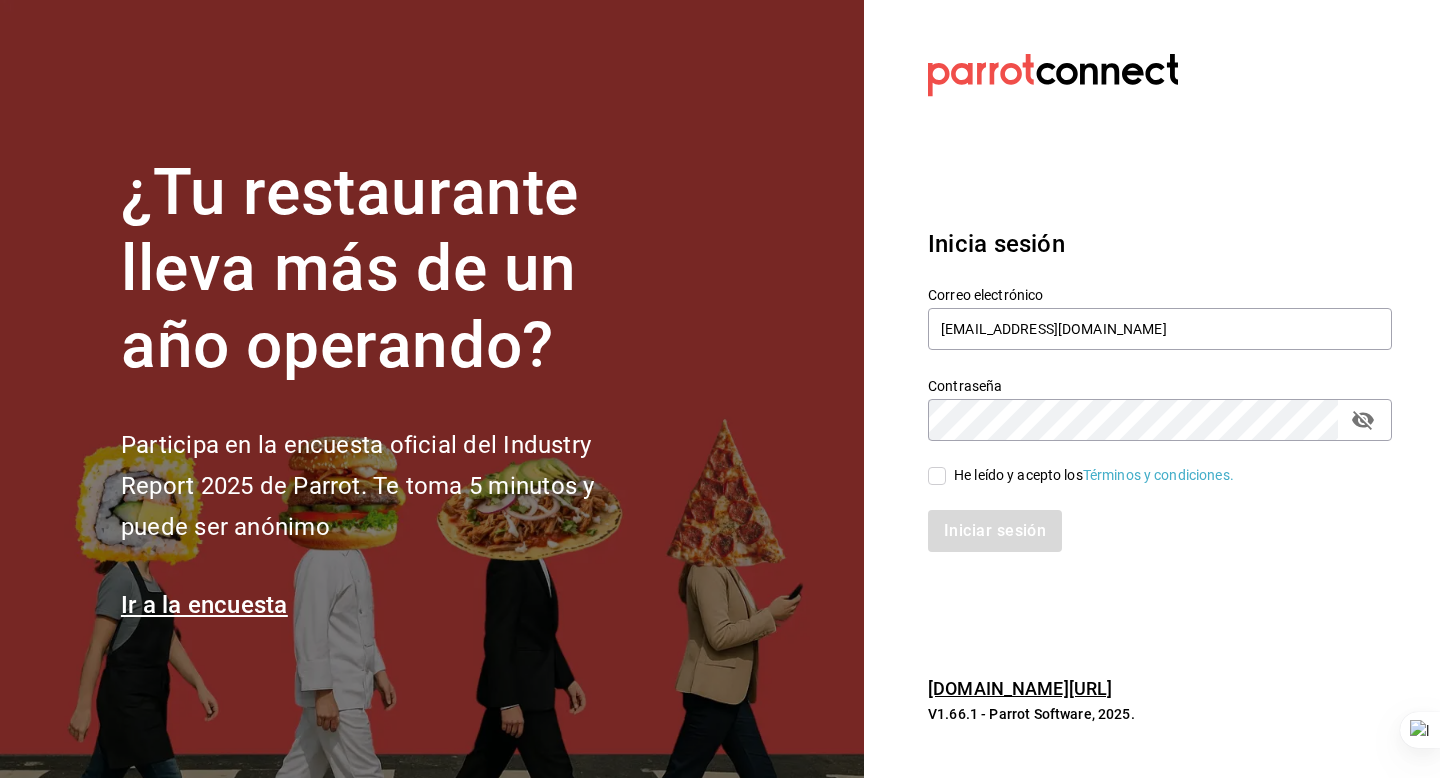 checkbox on "true" 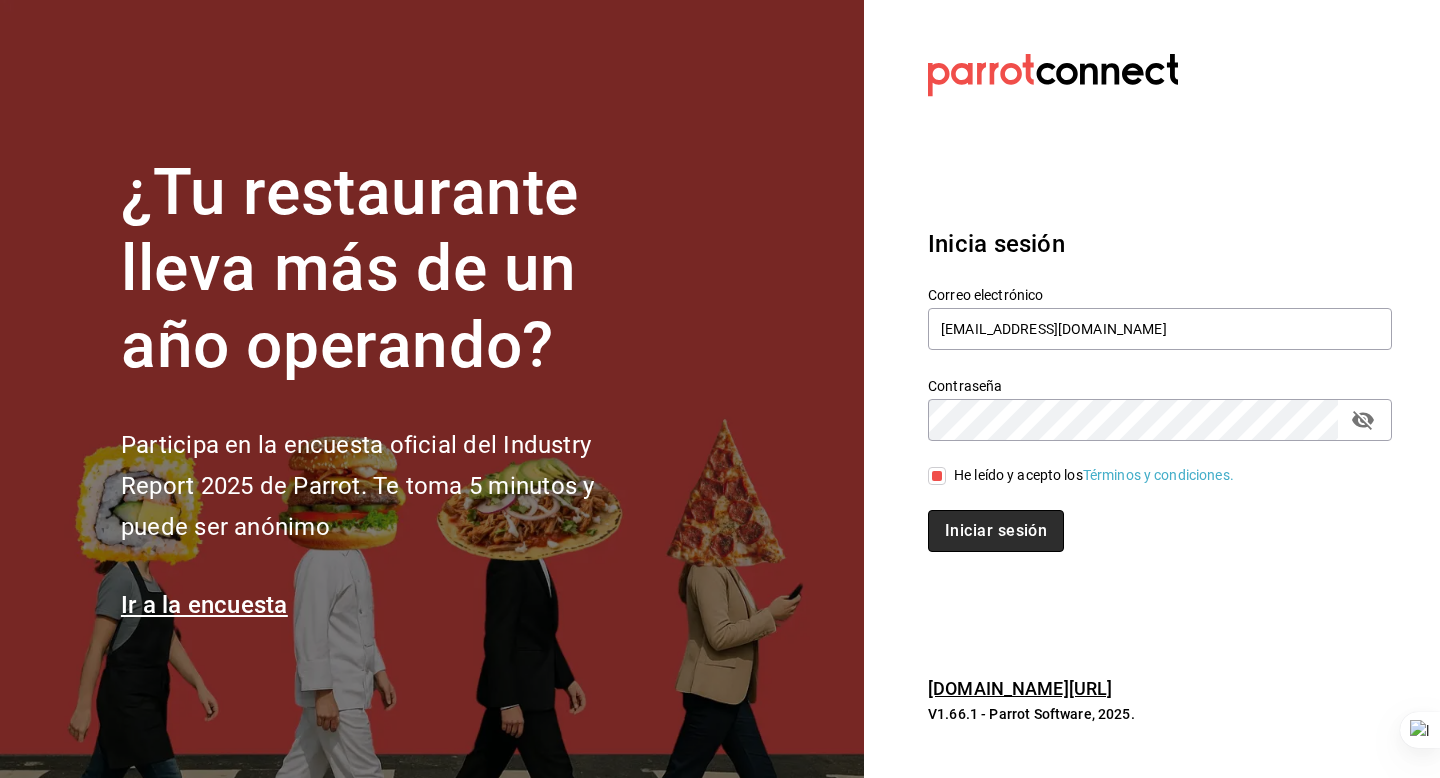 click on "Iniciar sesión" at bounding box center (996, 531) 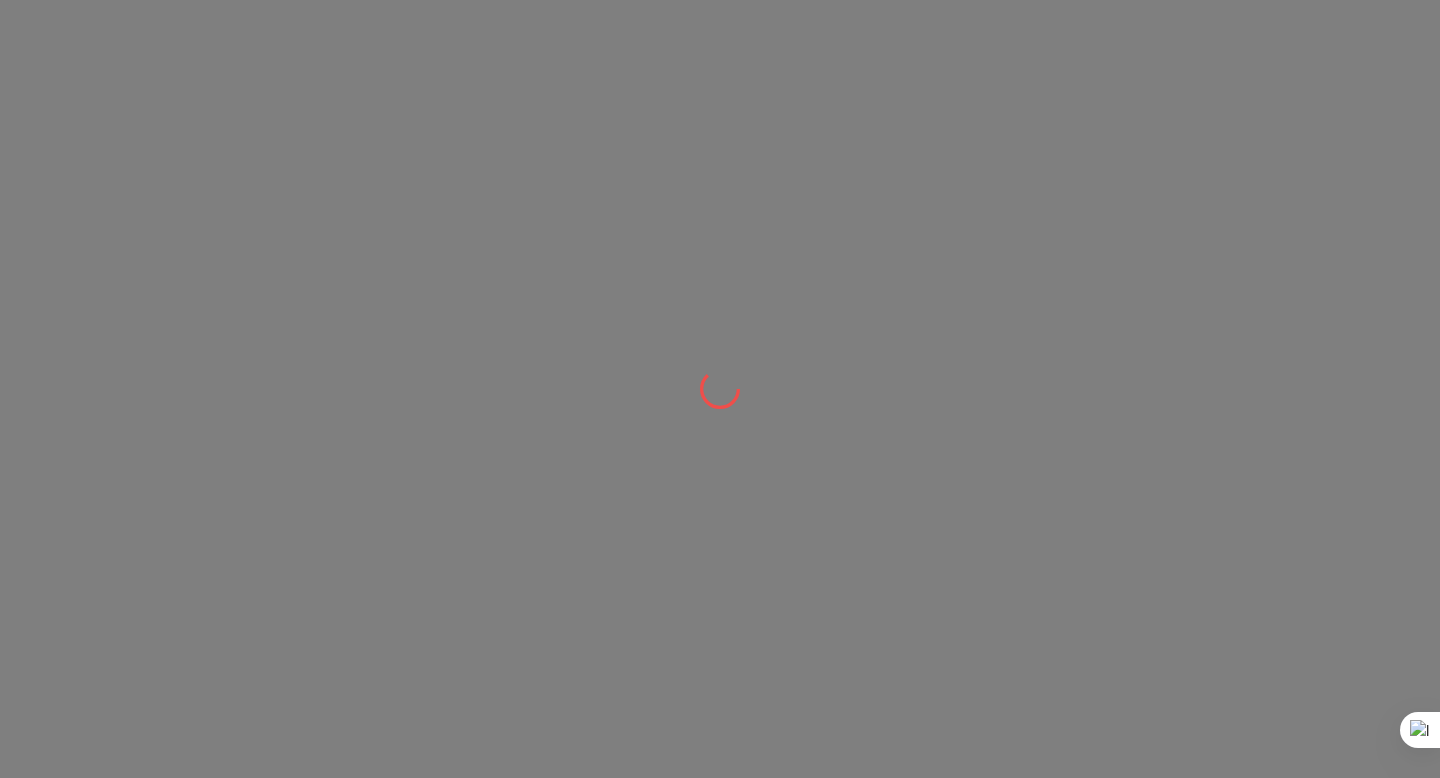 scroll, scrollTop: 0, scrollLeft: 0, axis: both 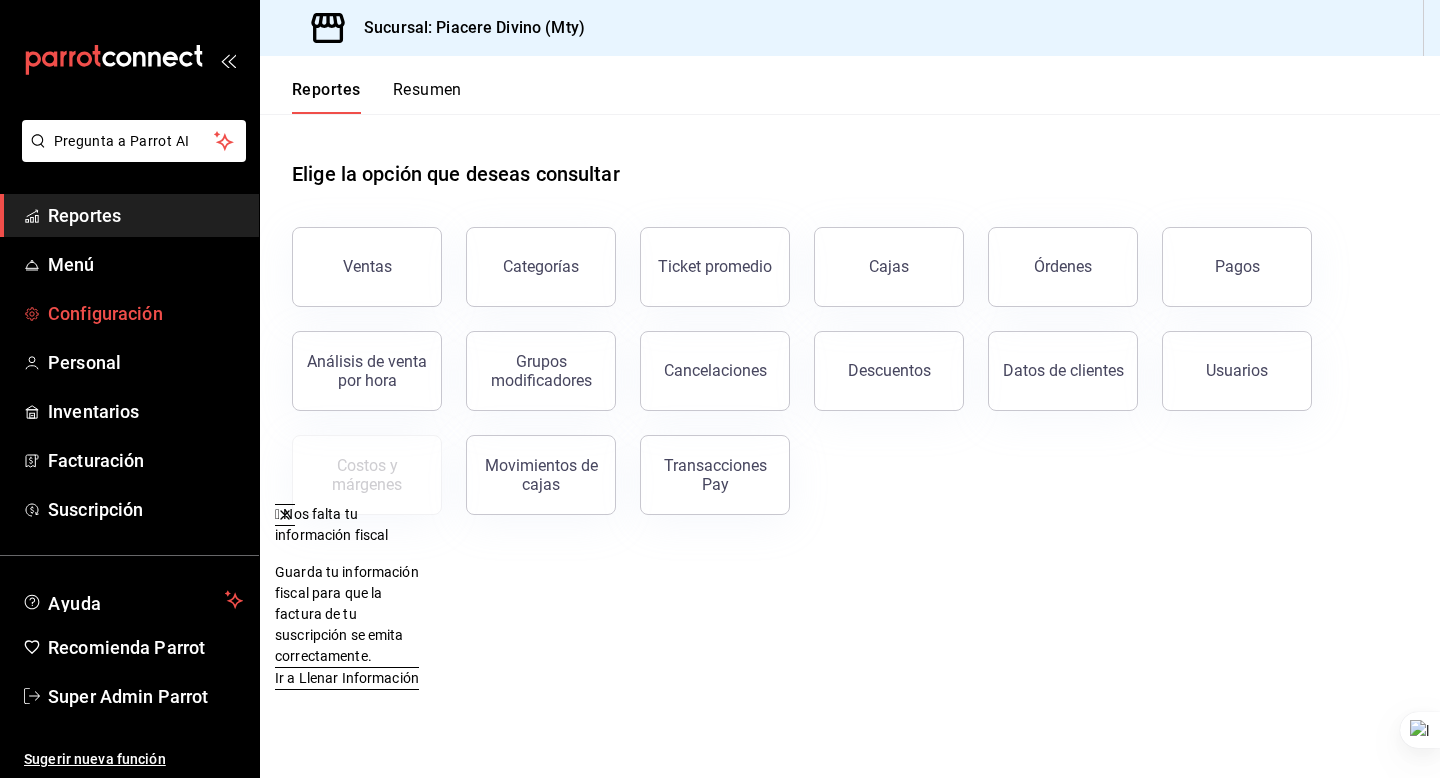 click on "Configuración" at bounding box center (145, 313) 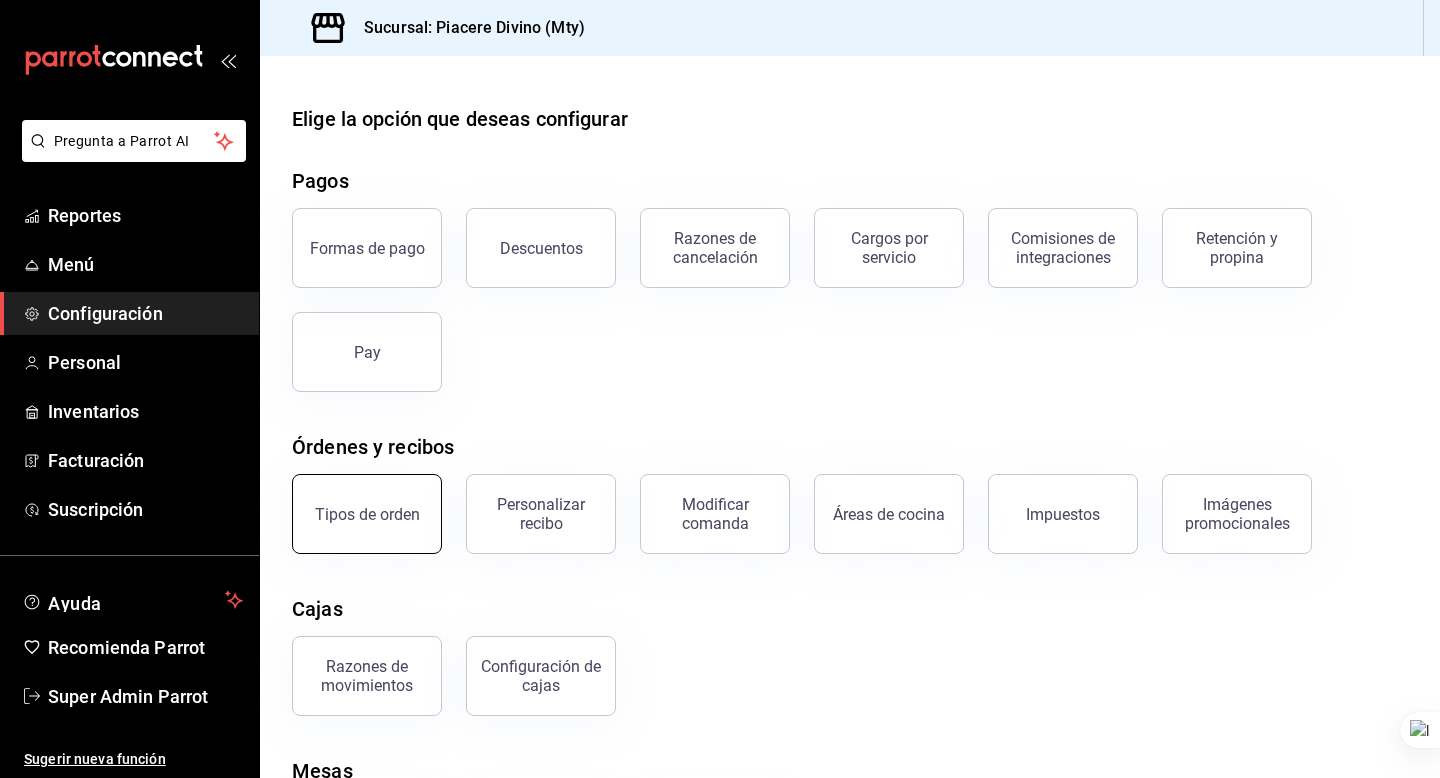 click on "Tipos de orden" at bounding box center [367, 514] 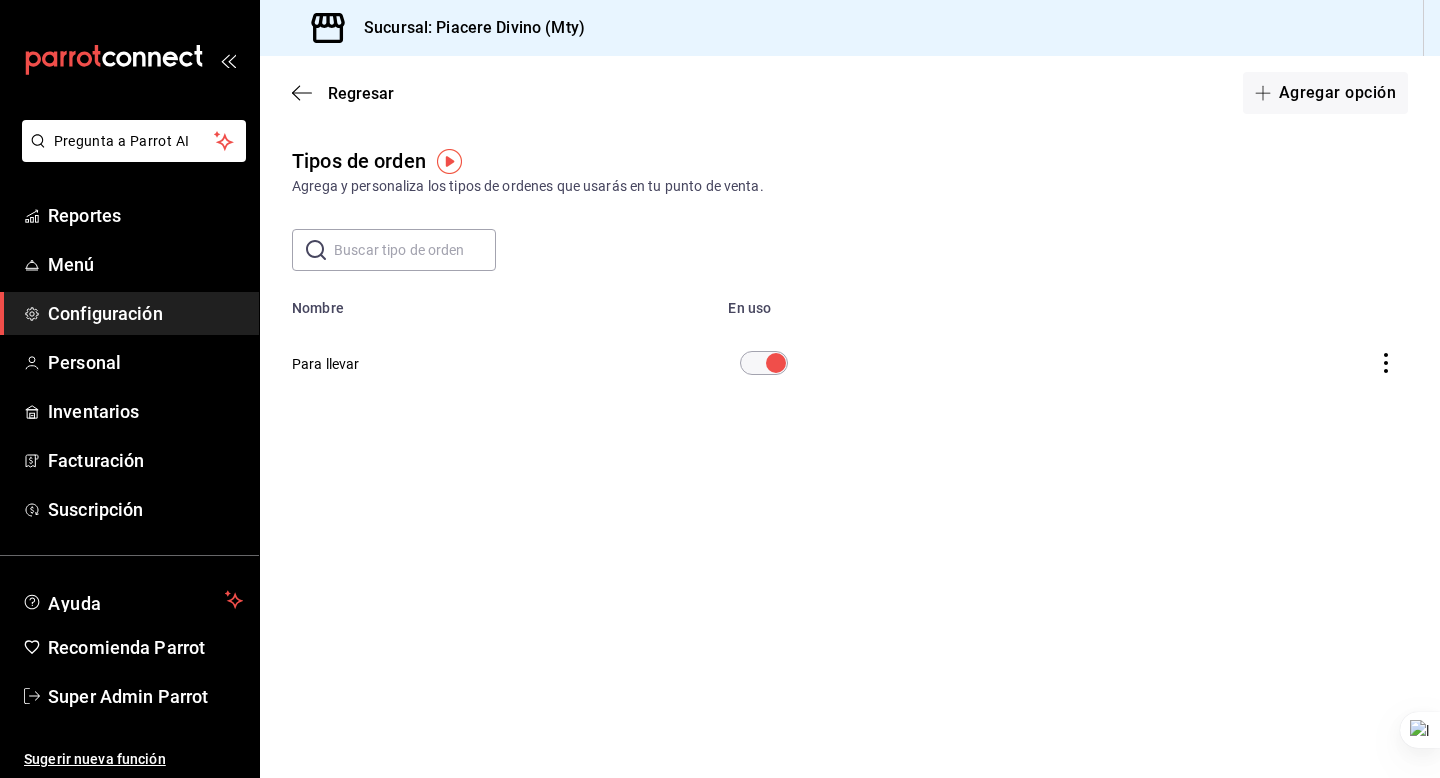 click on "Configuración" at bounding box center (145, 313) 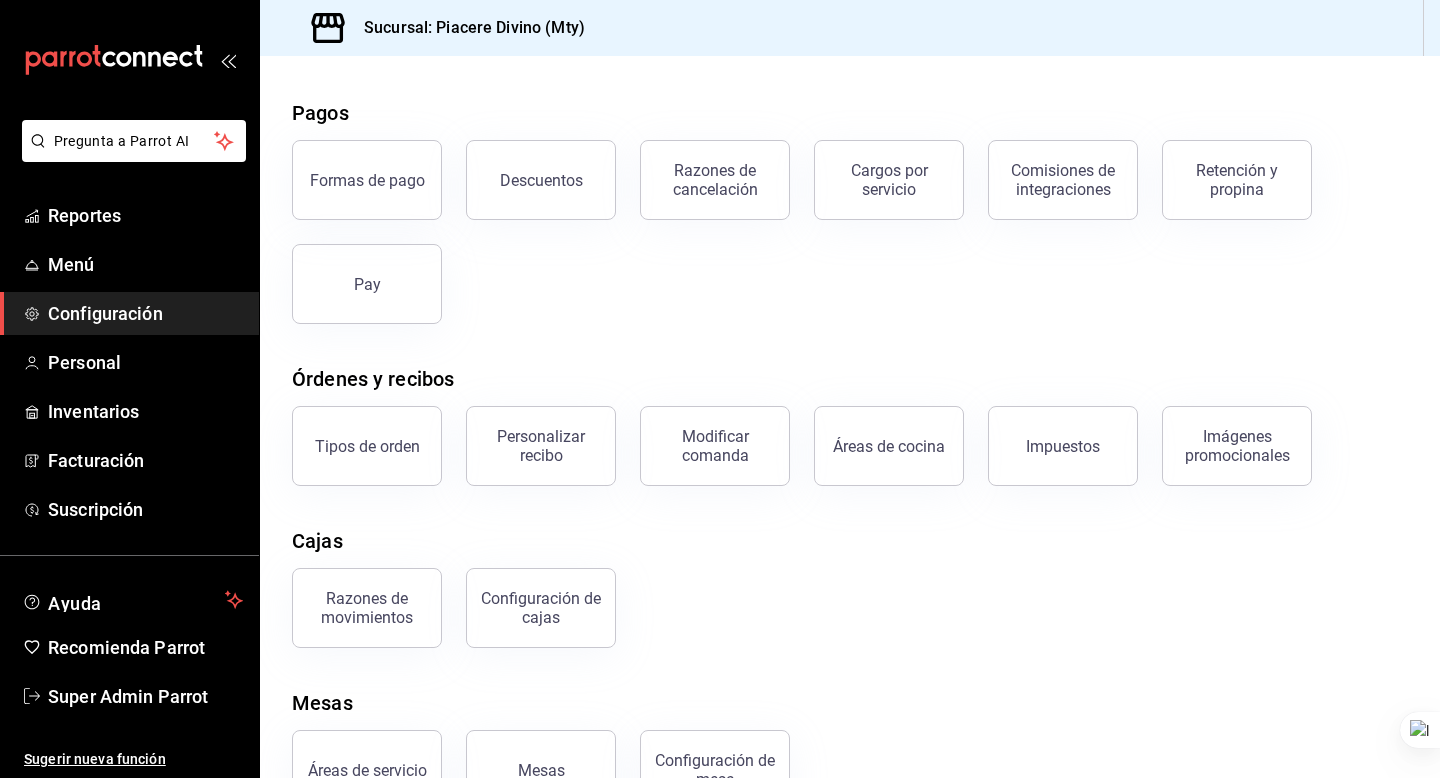 scroll, scrollTop: 69, scrollLeft: 0, axis: vertical 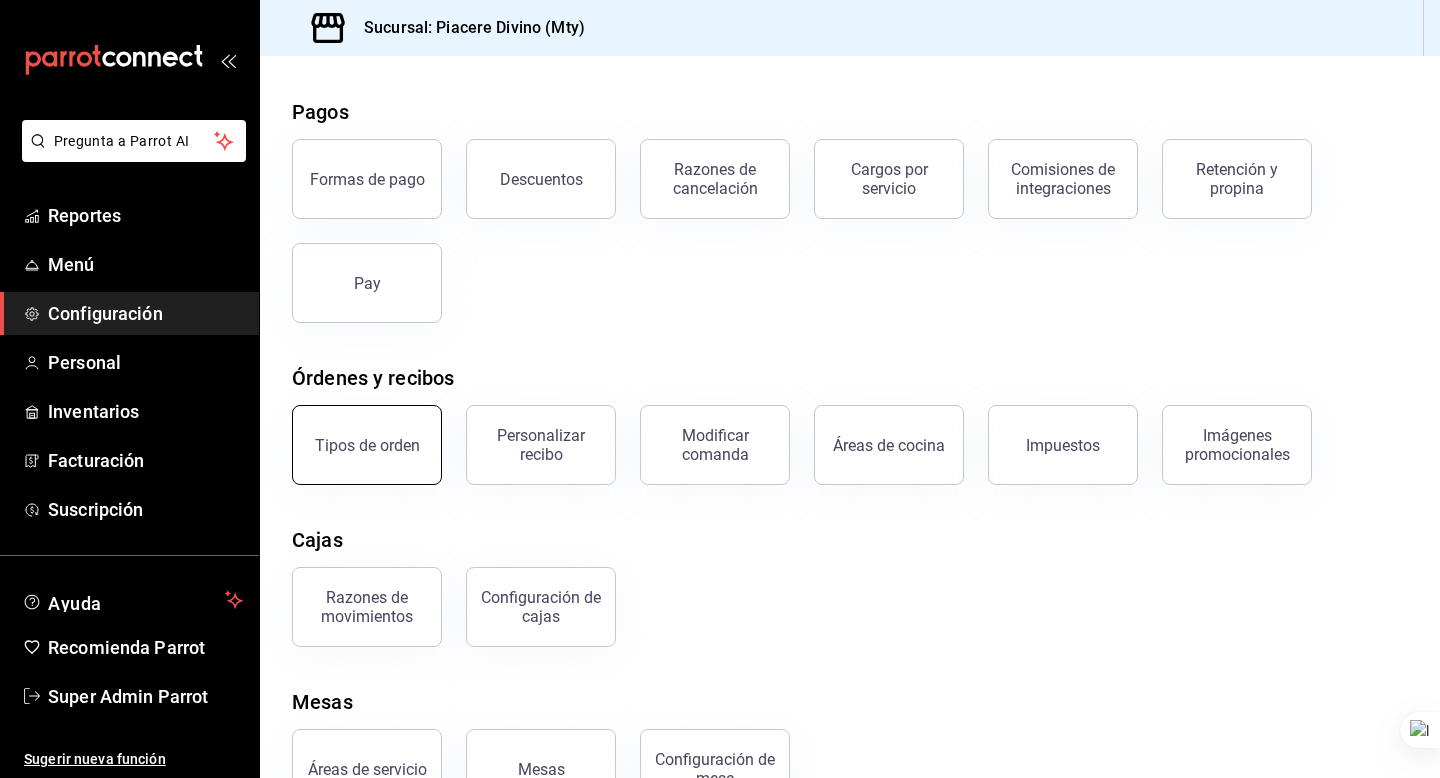 click on "Tipos de orden" at bounding box center (367, 445) 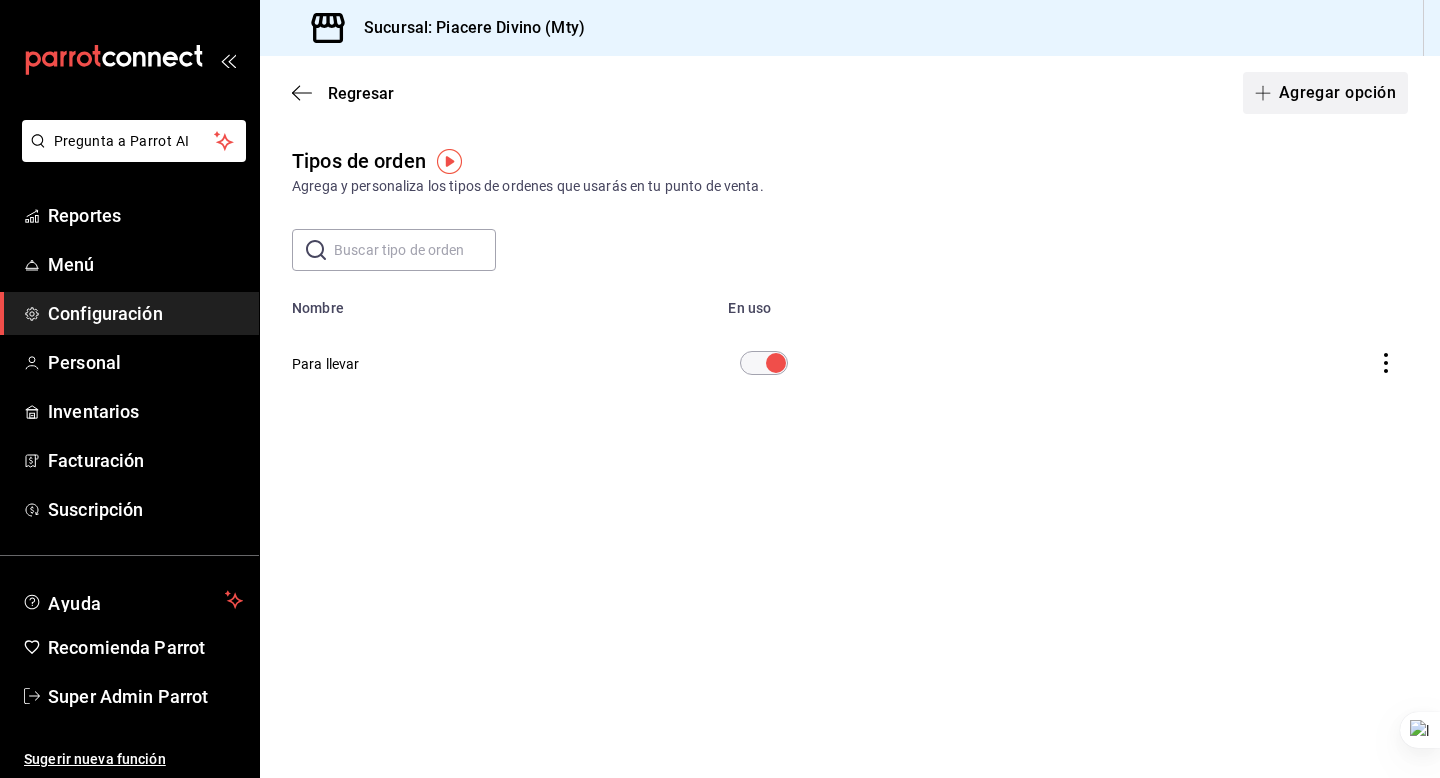 click 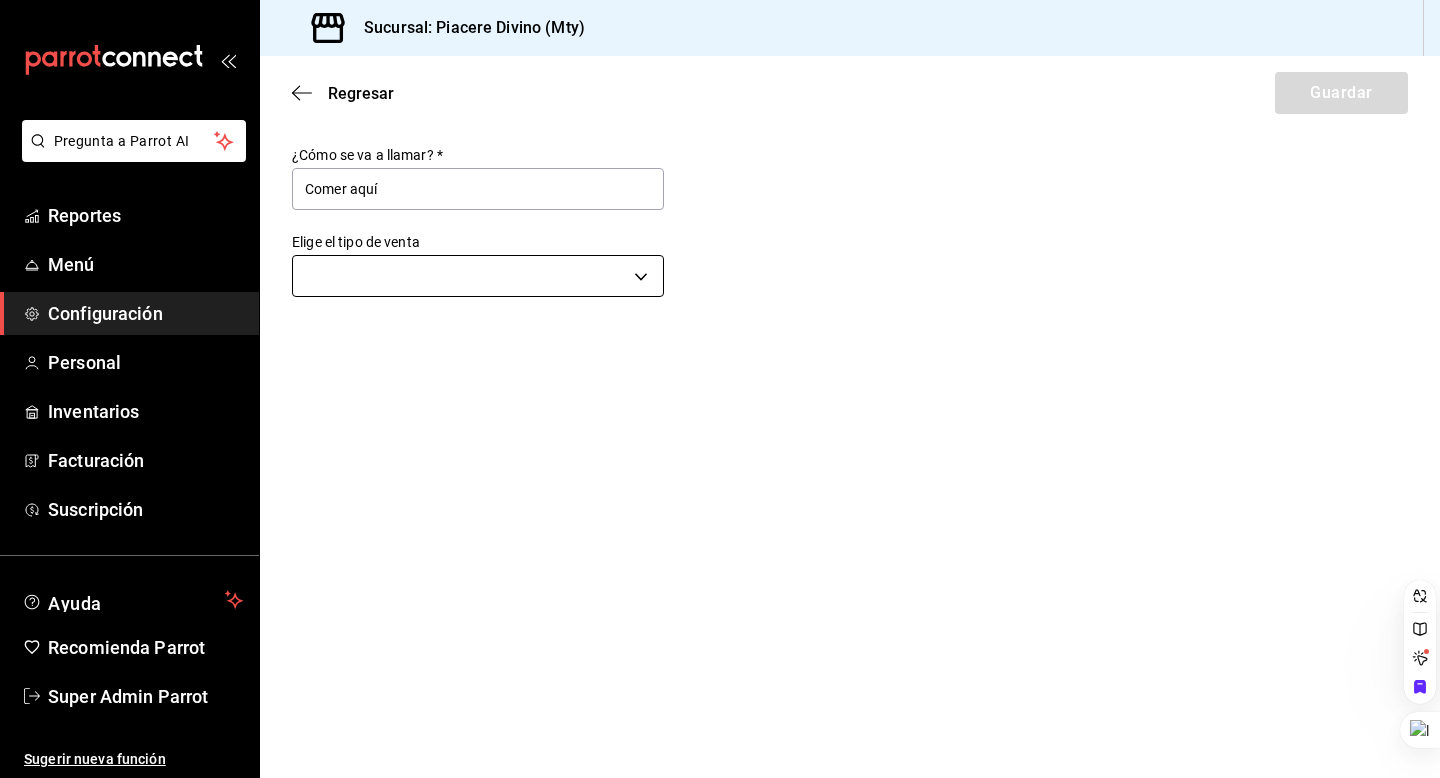 type on "Comer aquí" 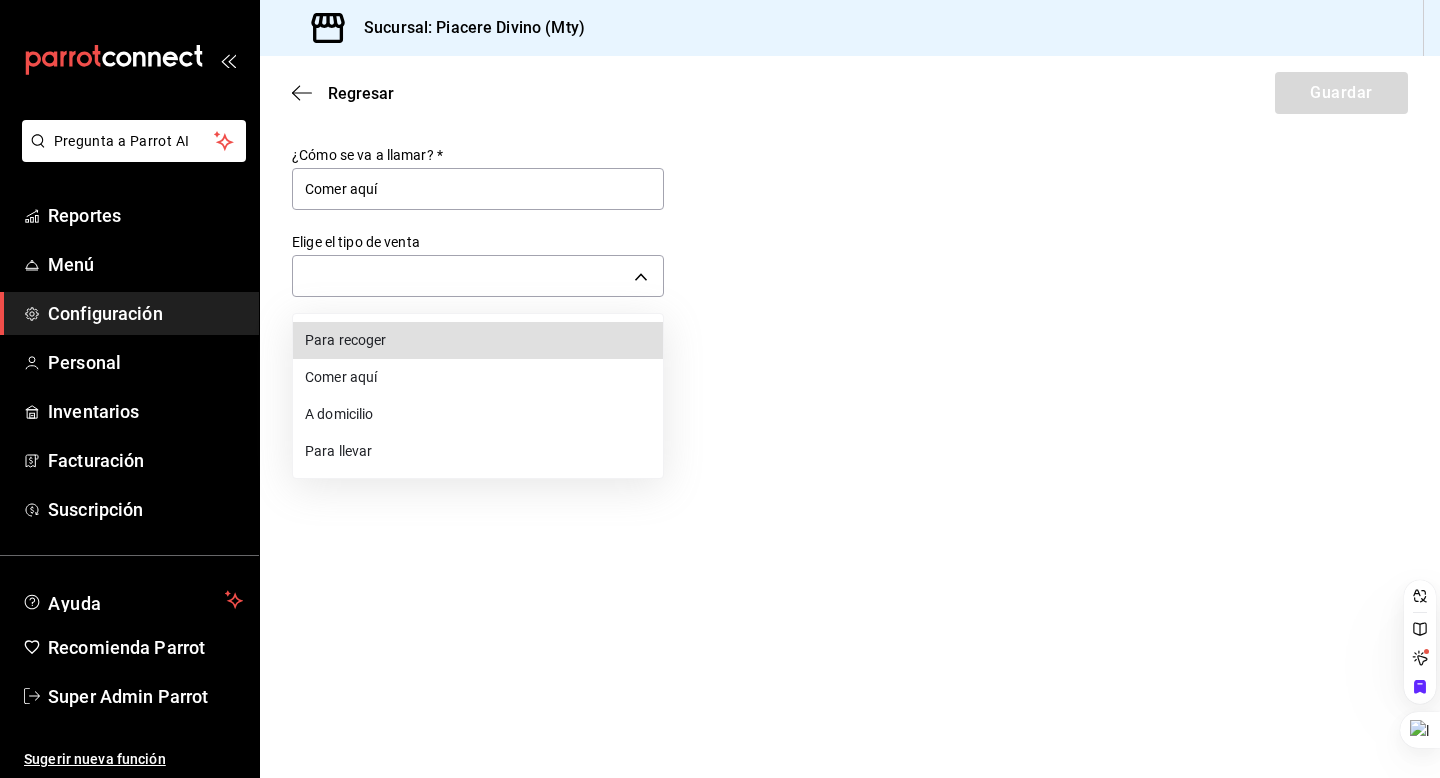 click on "Comer aquí" at bounding box center [478, 377] 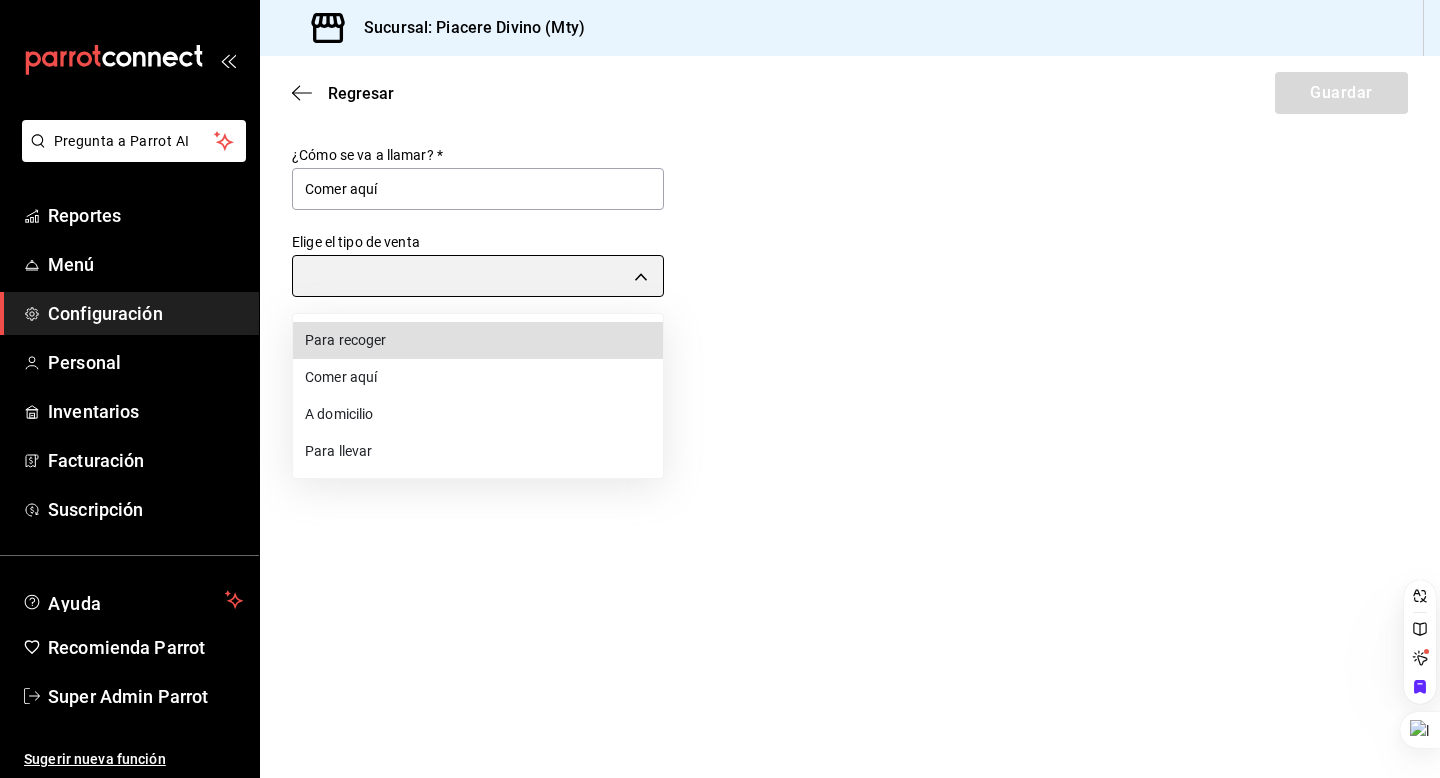 type on "DINE_IN" 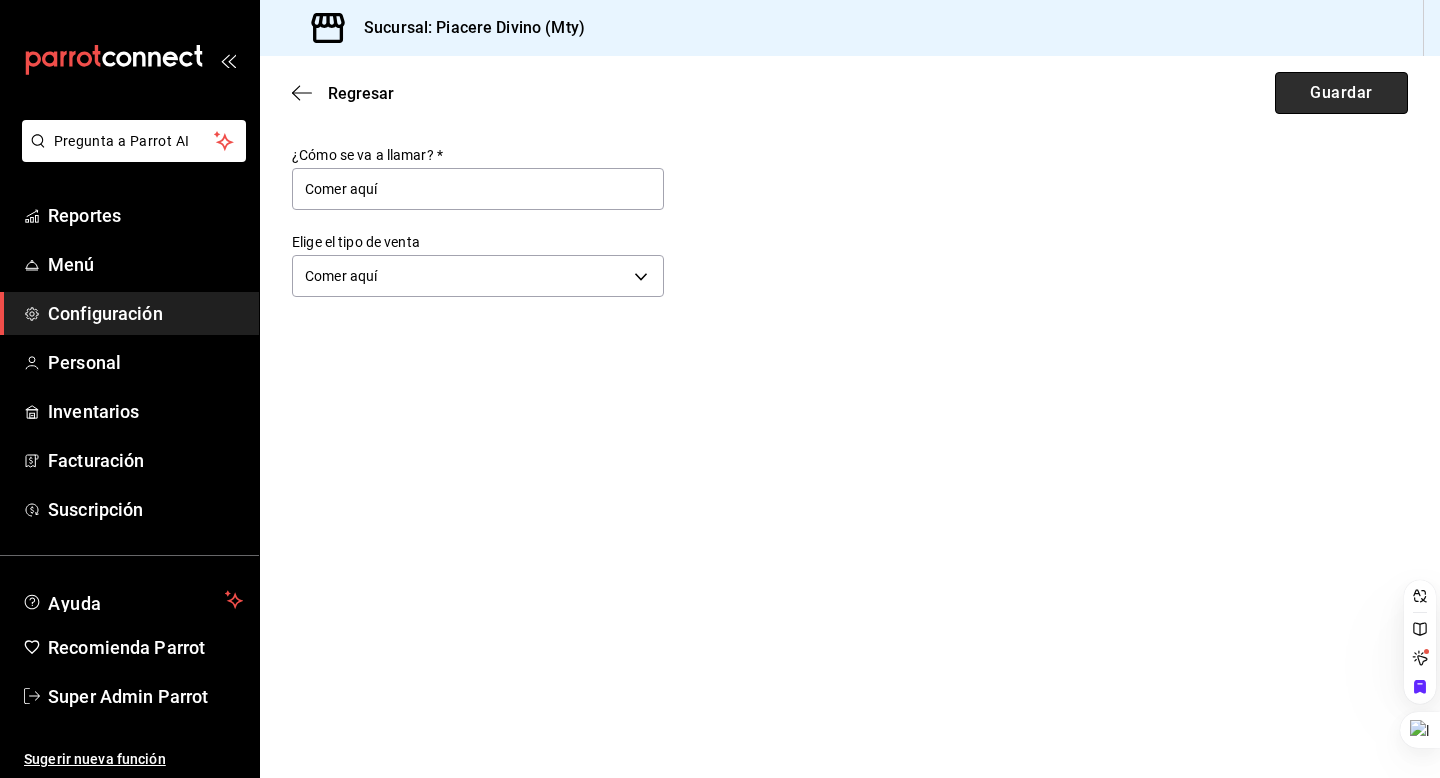 click on "Guardar" at bounding box center [1341, 93] 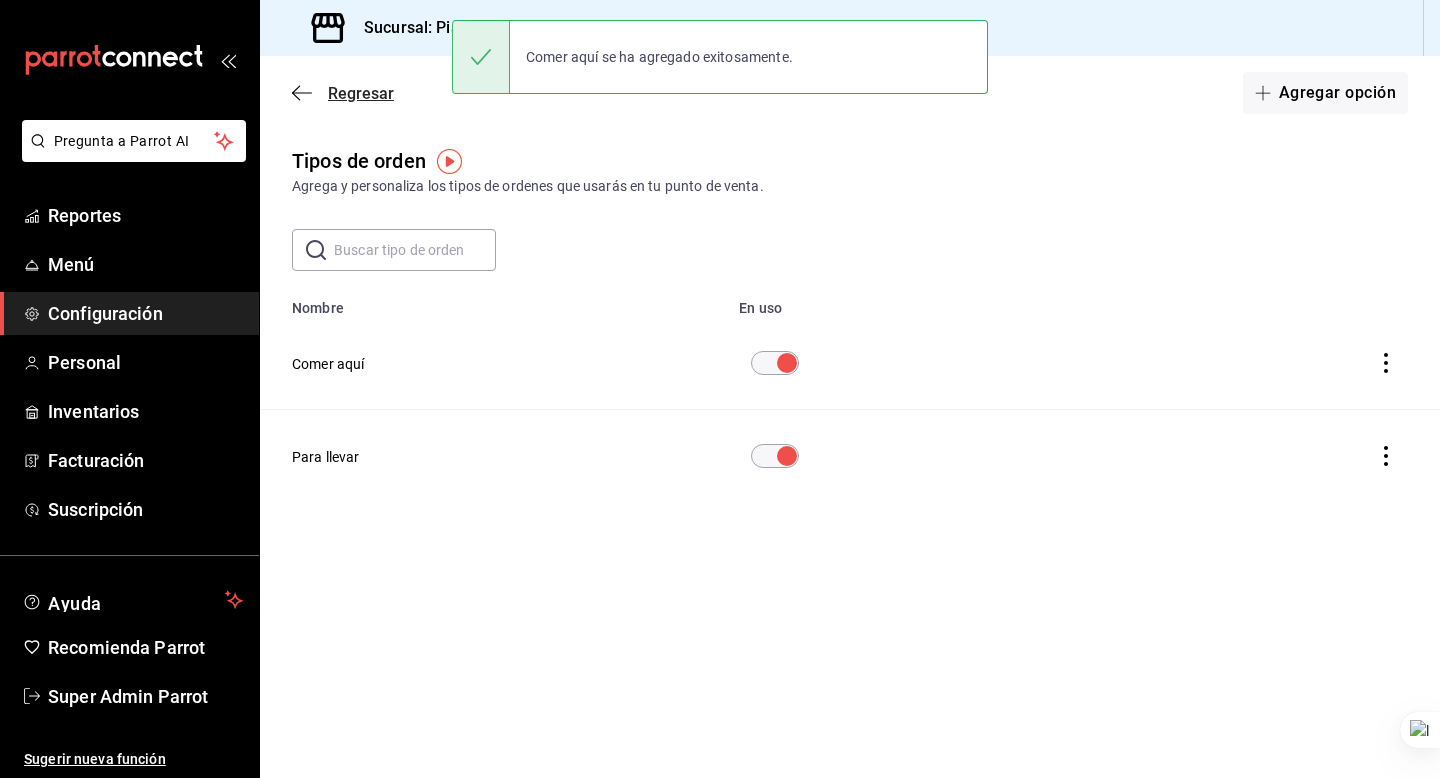 click 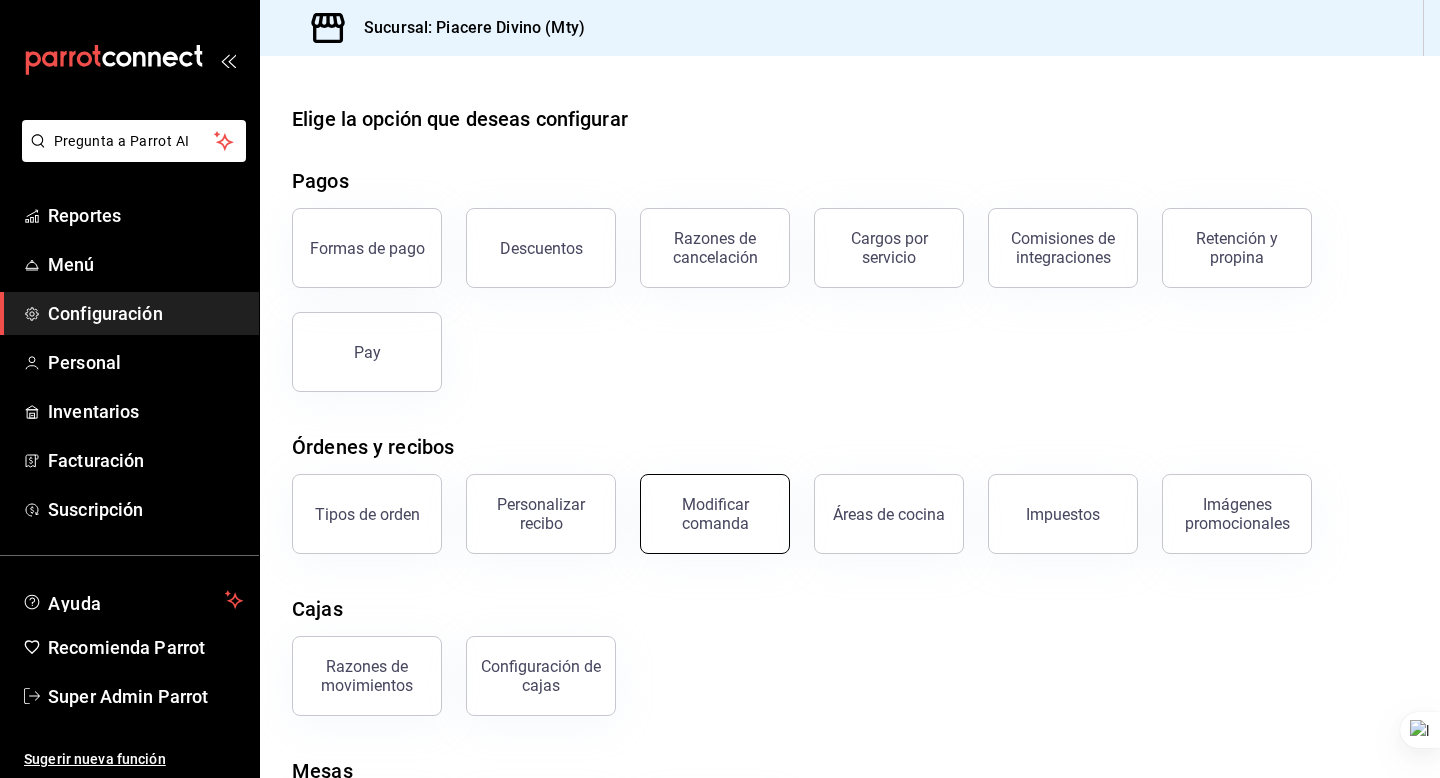 scroll, scrollTop: 132, scrollLeft: 0, axis: vertical 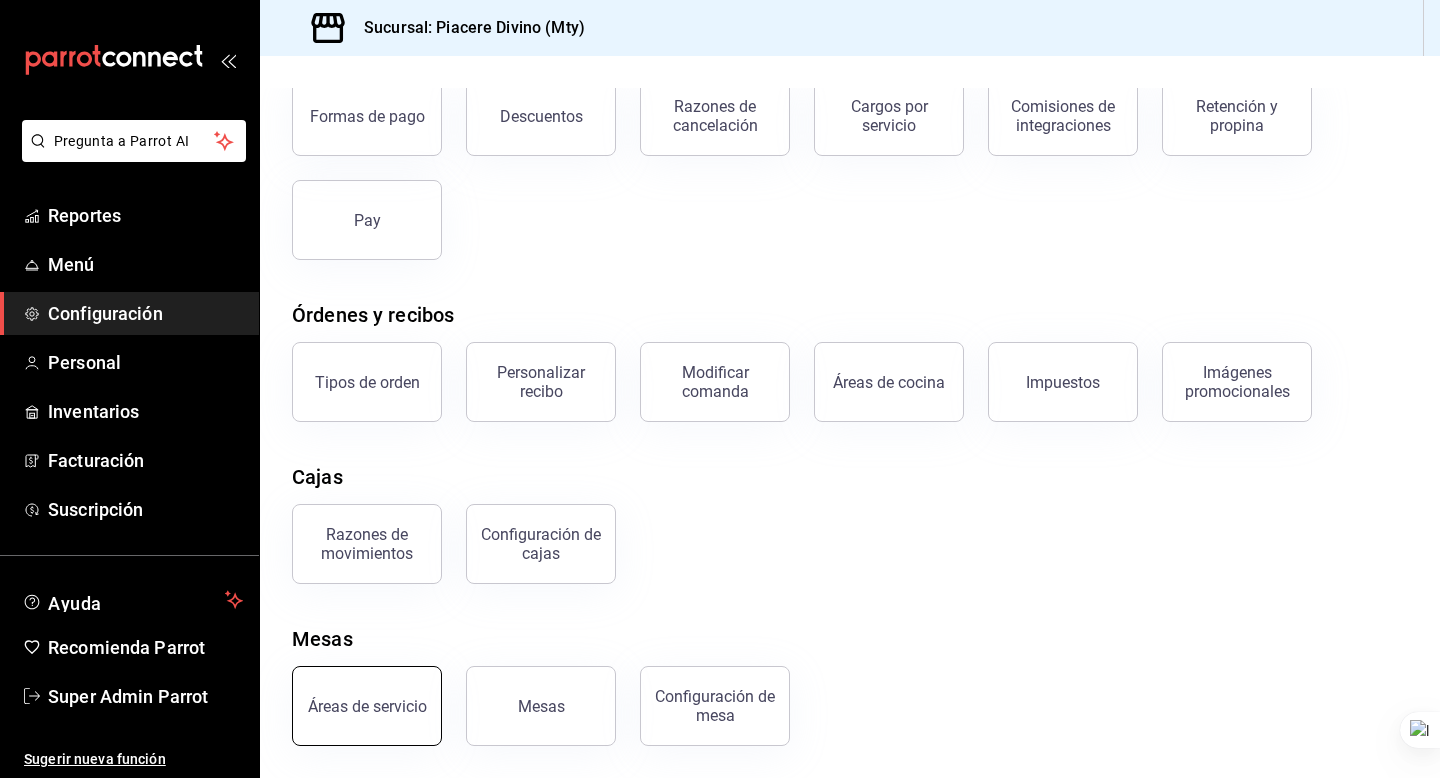 click on "Áreas de servicio" at bounding box center [367, 706] 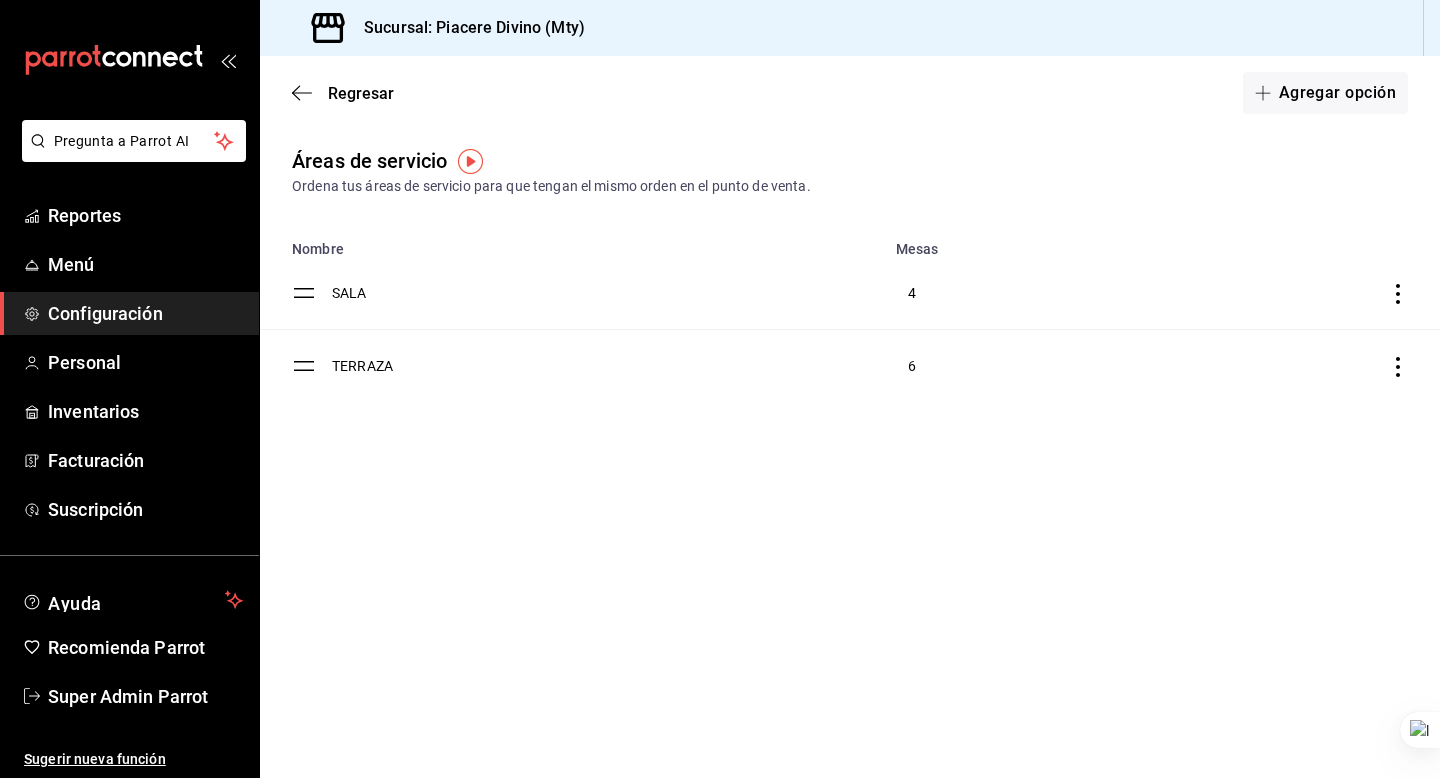 click on "Regresar Agregar opción" at bounding box center (850, 93) 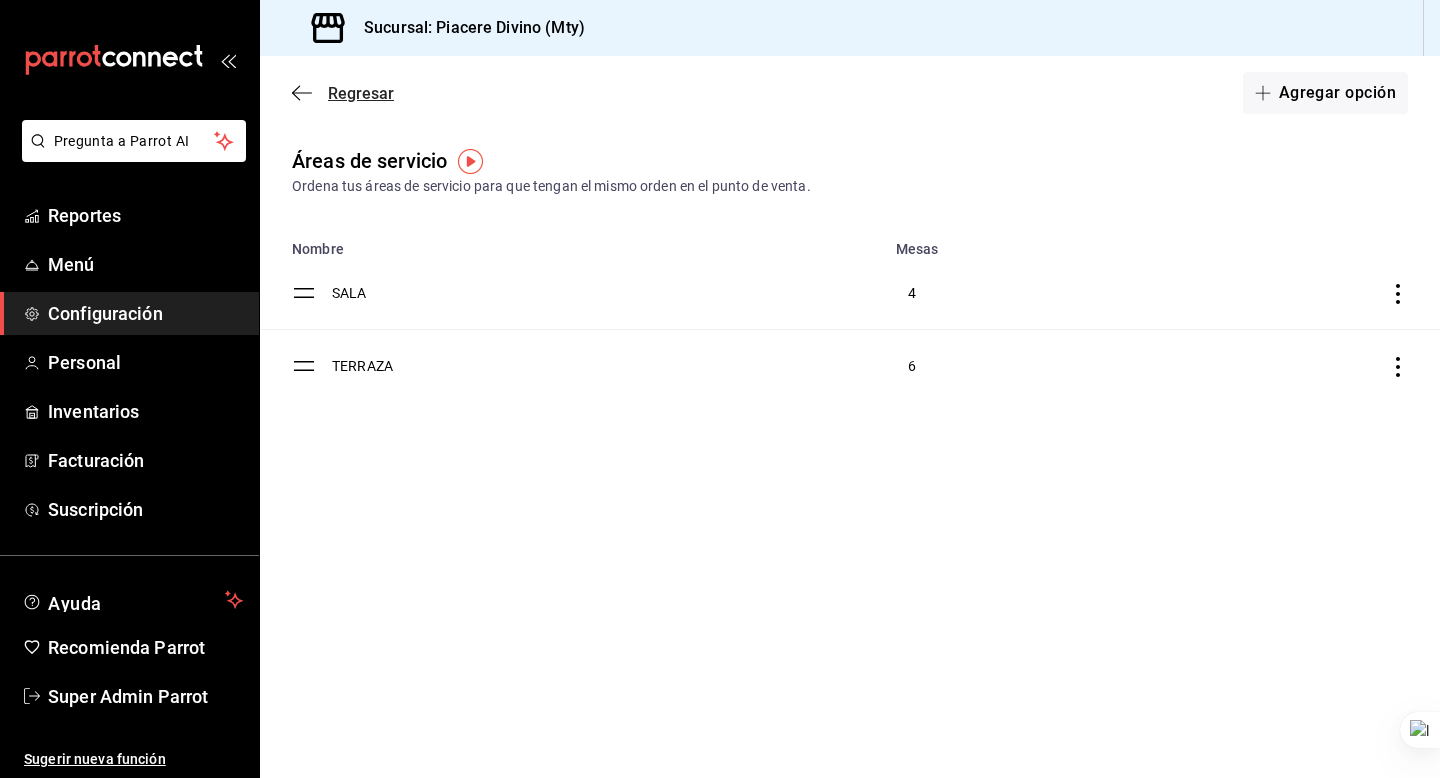 click on "Regresar" at bounding box center (361, 93) 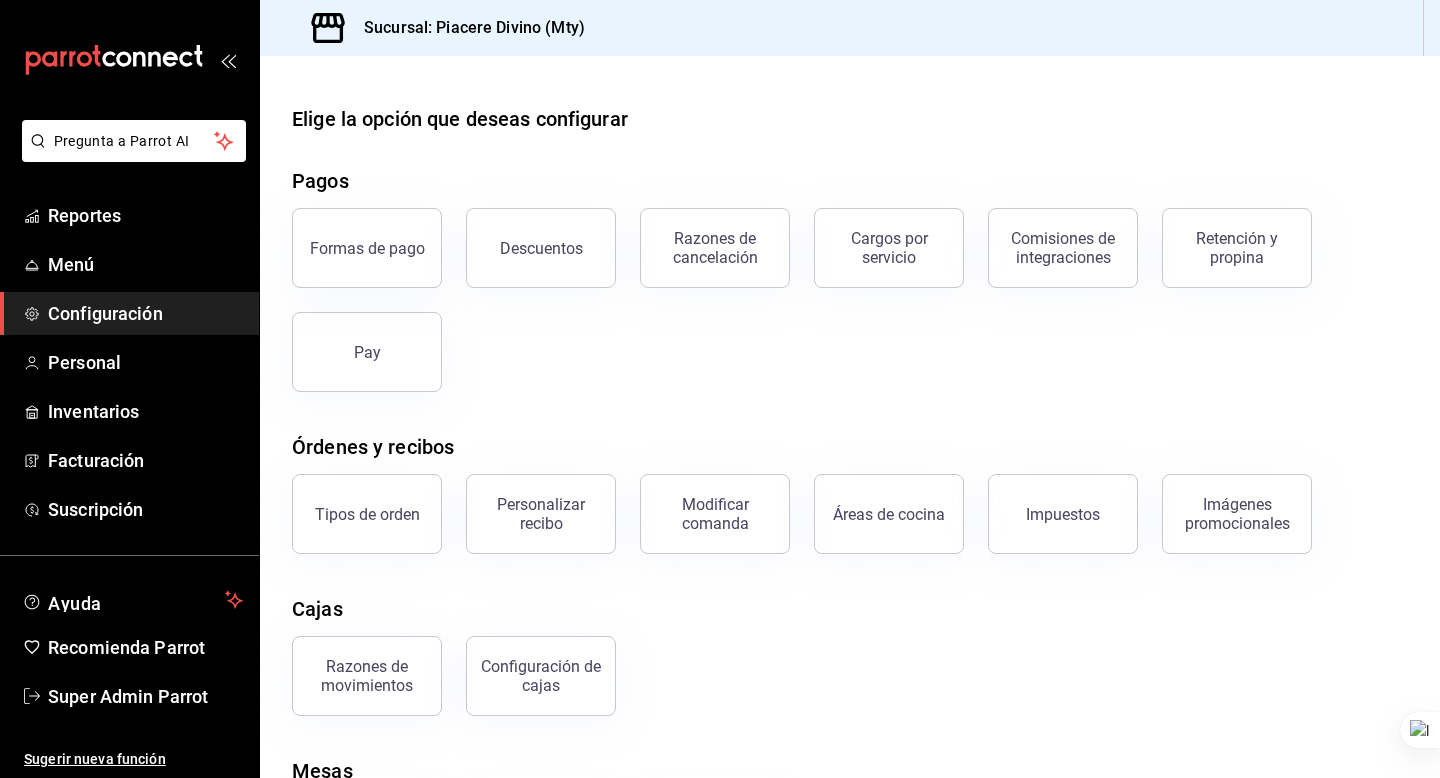 scroll, scrollTop: 132, scrollLeft: 0, axis: vertical 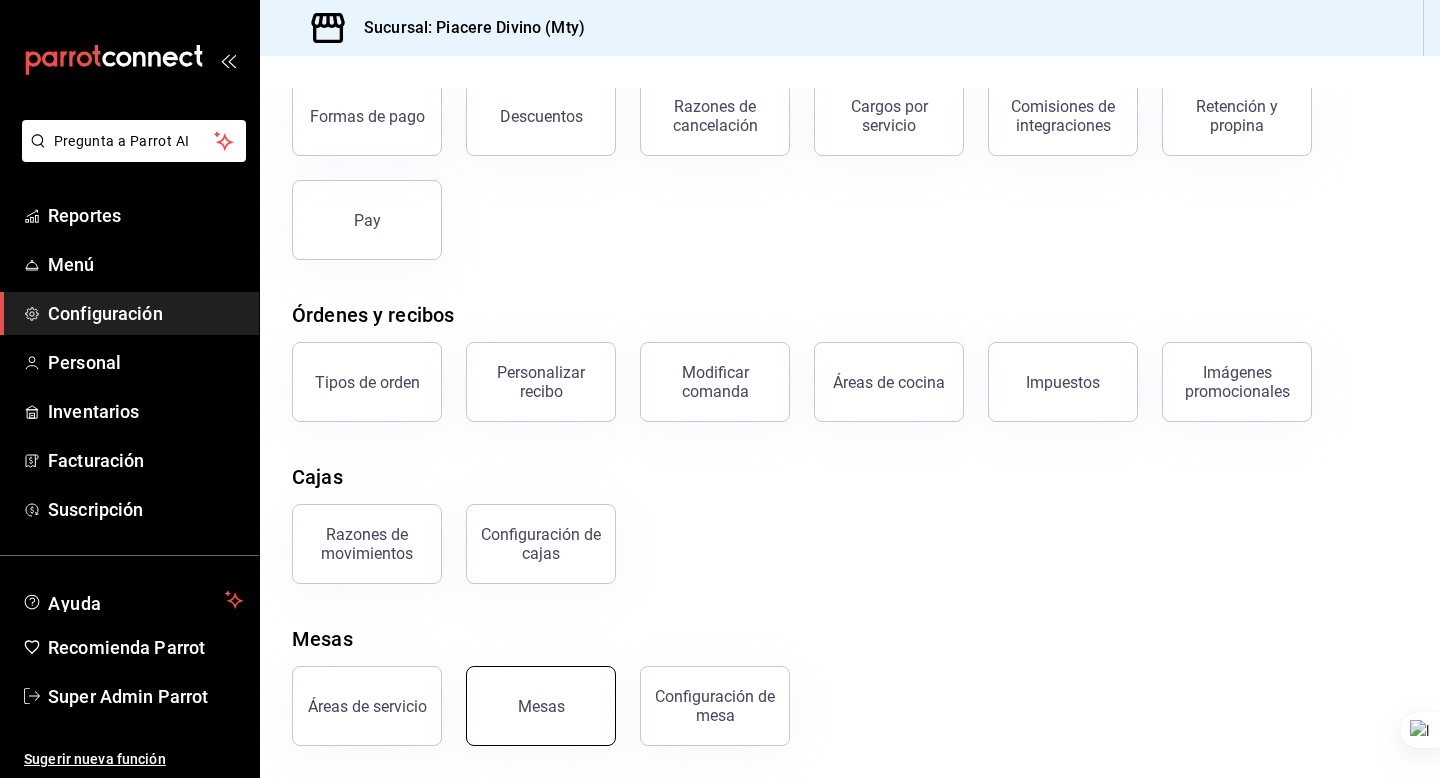 click on "Mesas" at bounding box center [541, 706] 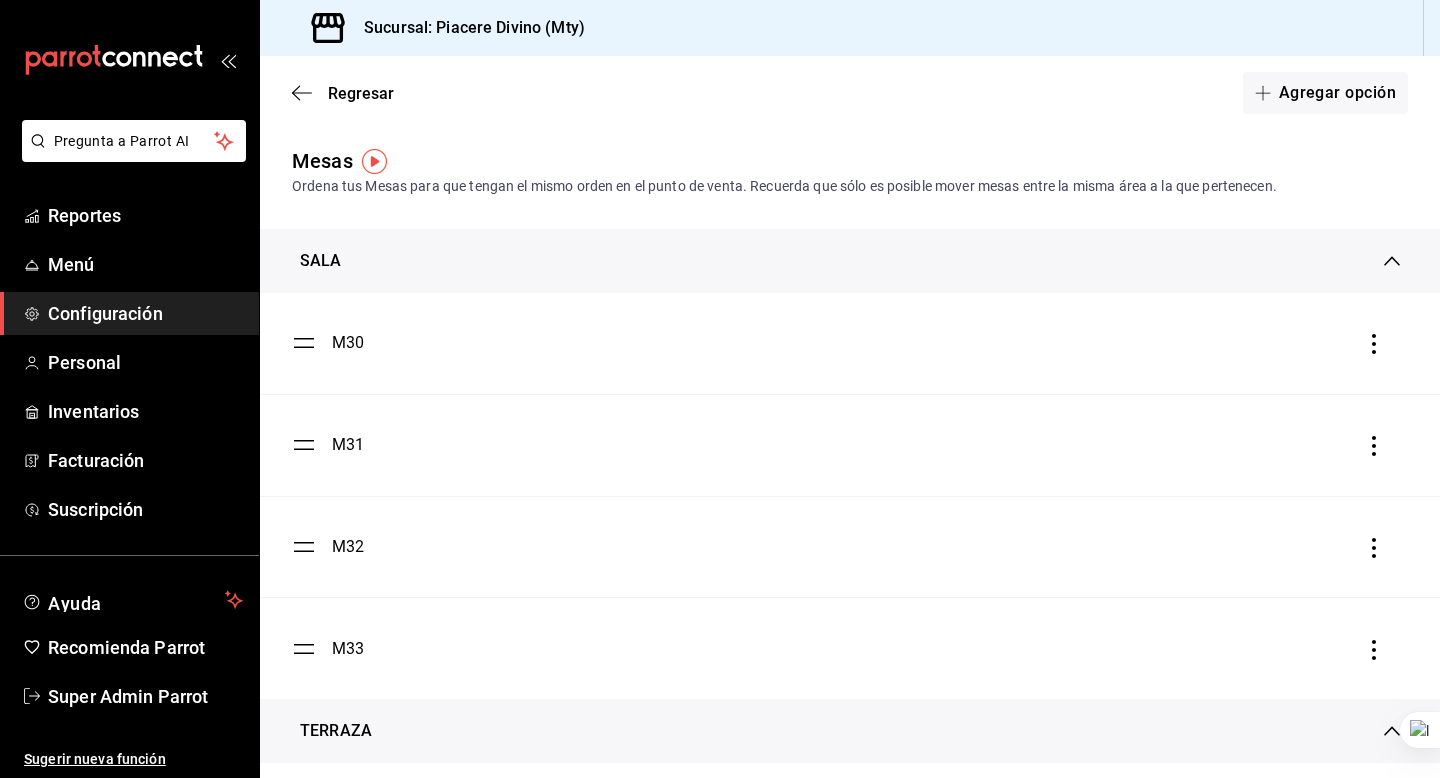click on "Regresar Agregar opción" at bounding box center (850, 93) 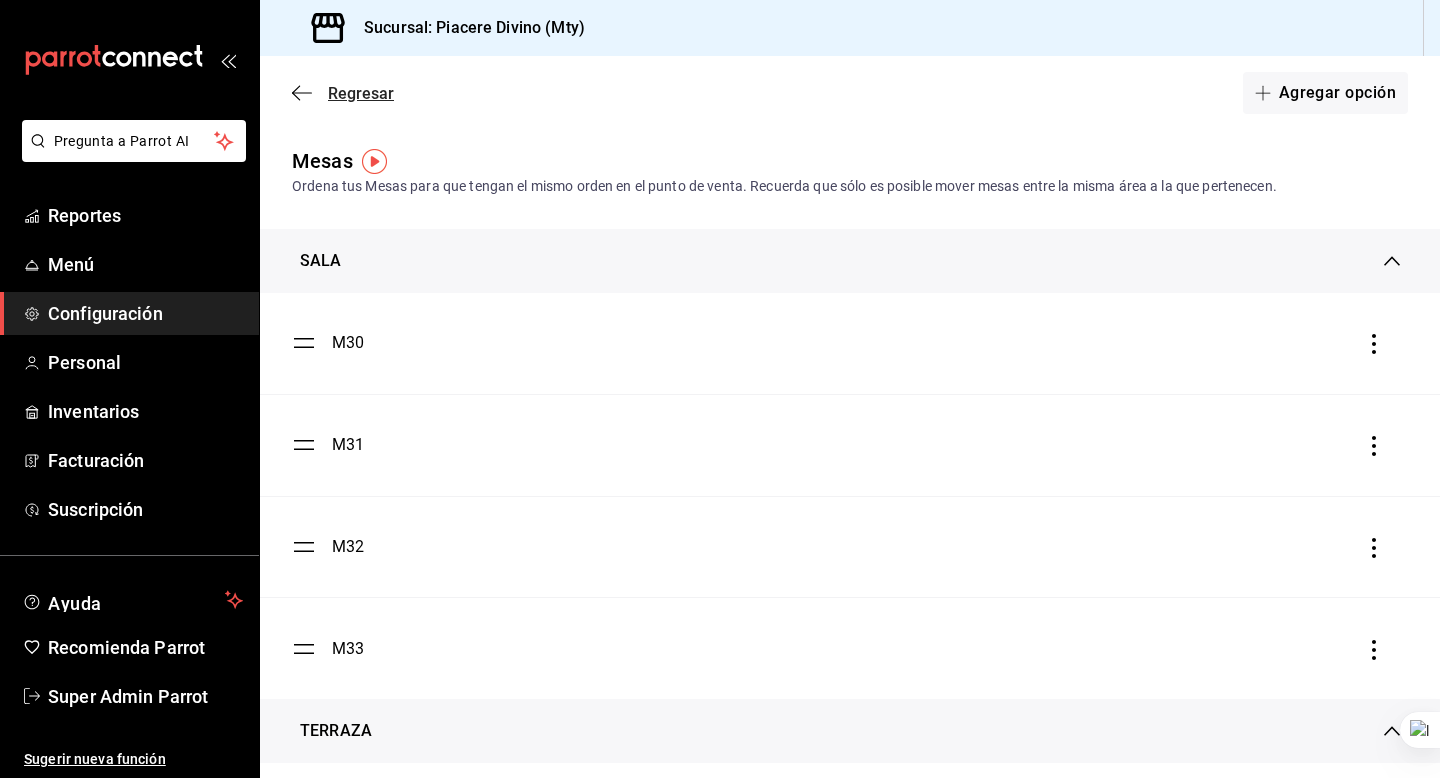 click on "Regresar" at bounding box center [343, 93] 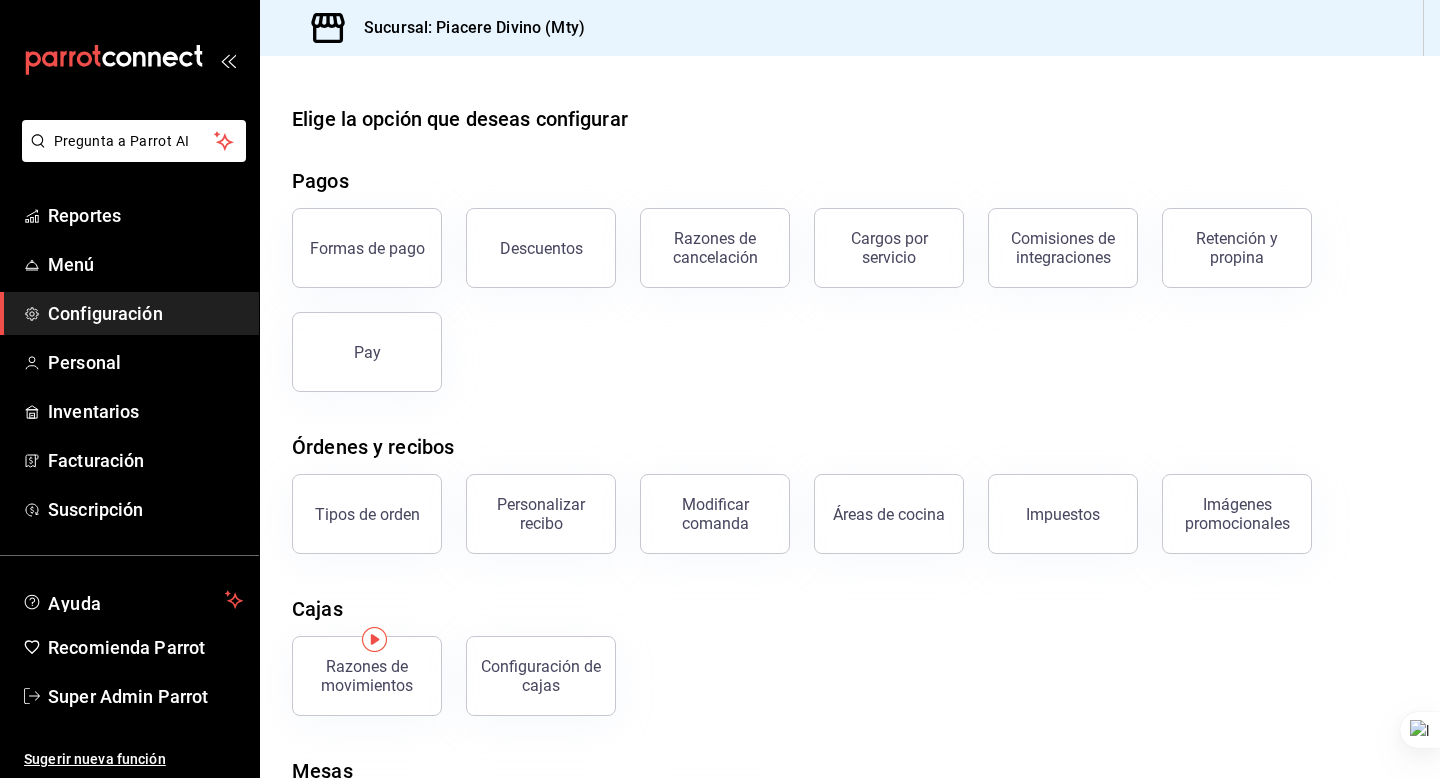 scroll, scrollTop: 132, scrollLeft: 0, axis: vertical 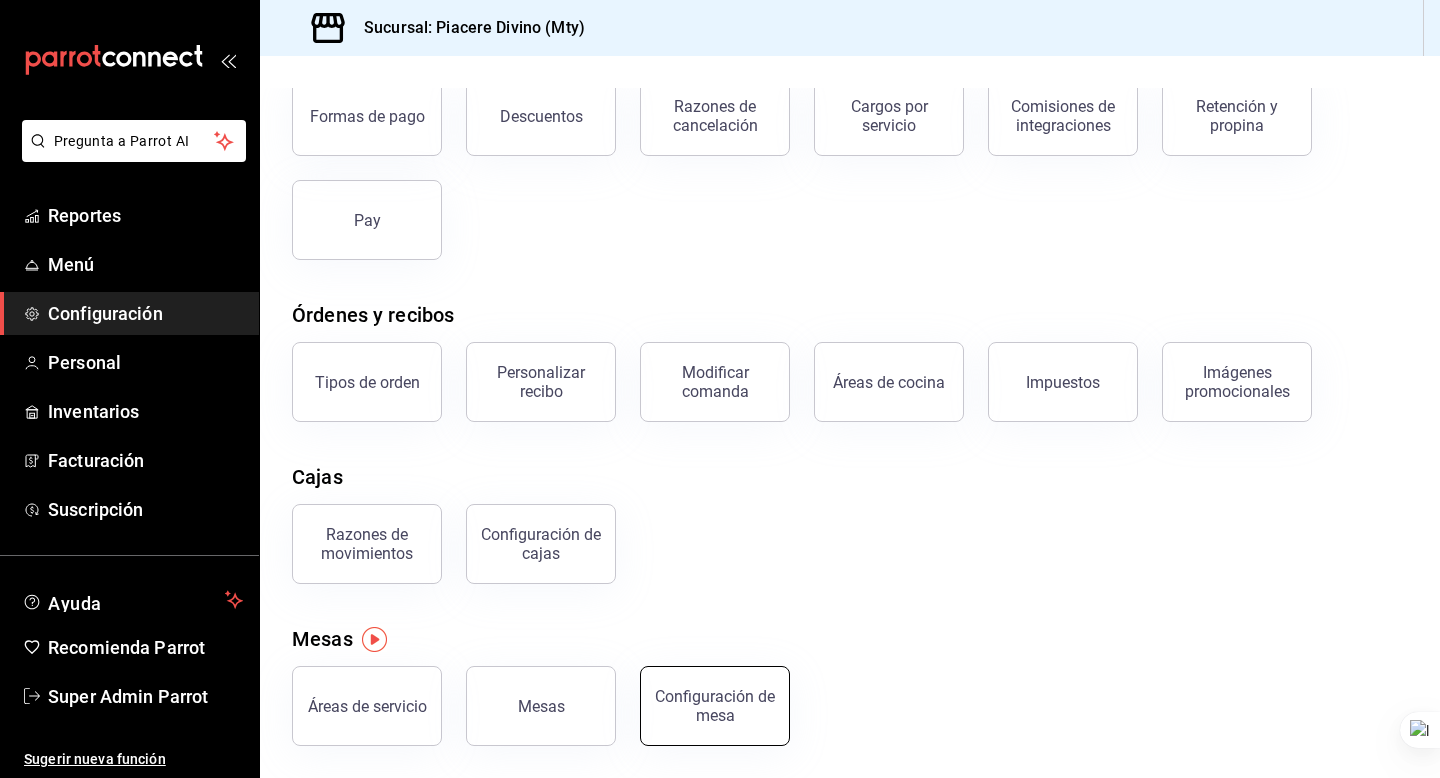 click on "Configuración de mesa" at bounding box center [715, 706] 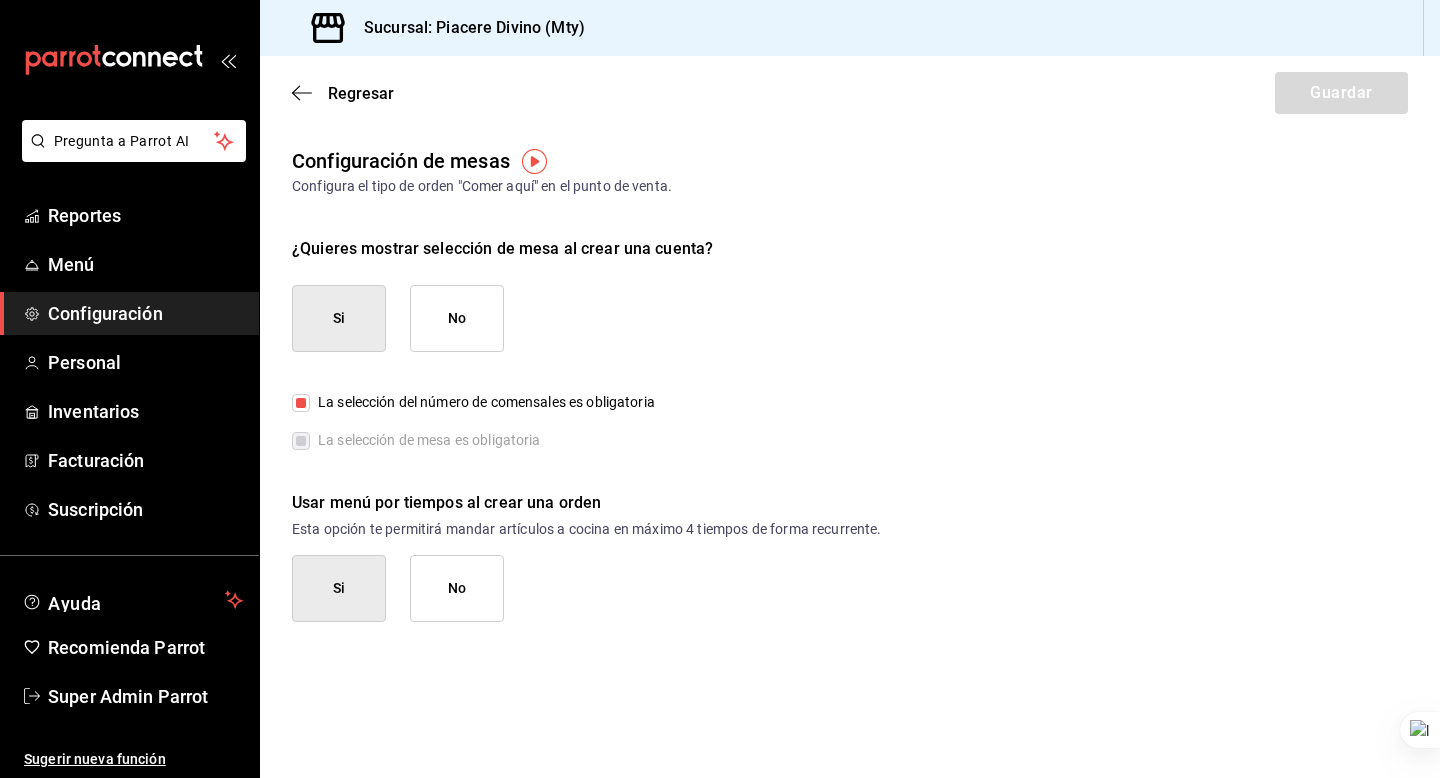 click on "Regresar Guardar" at bounding box center (850, 93) 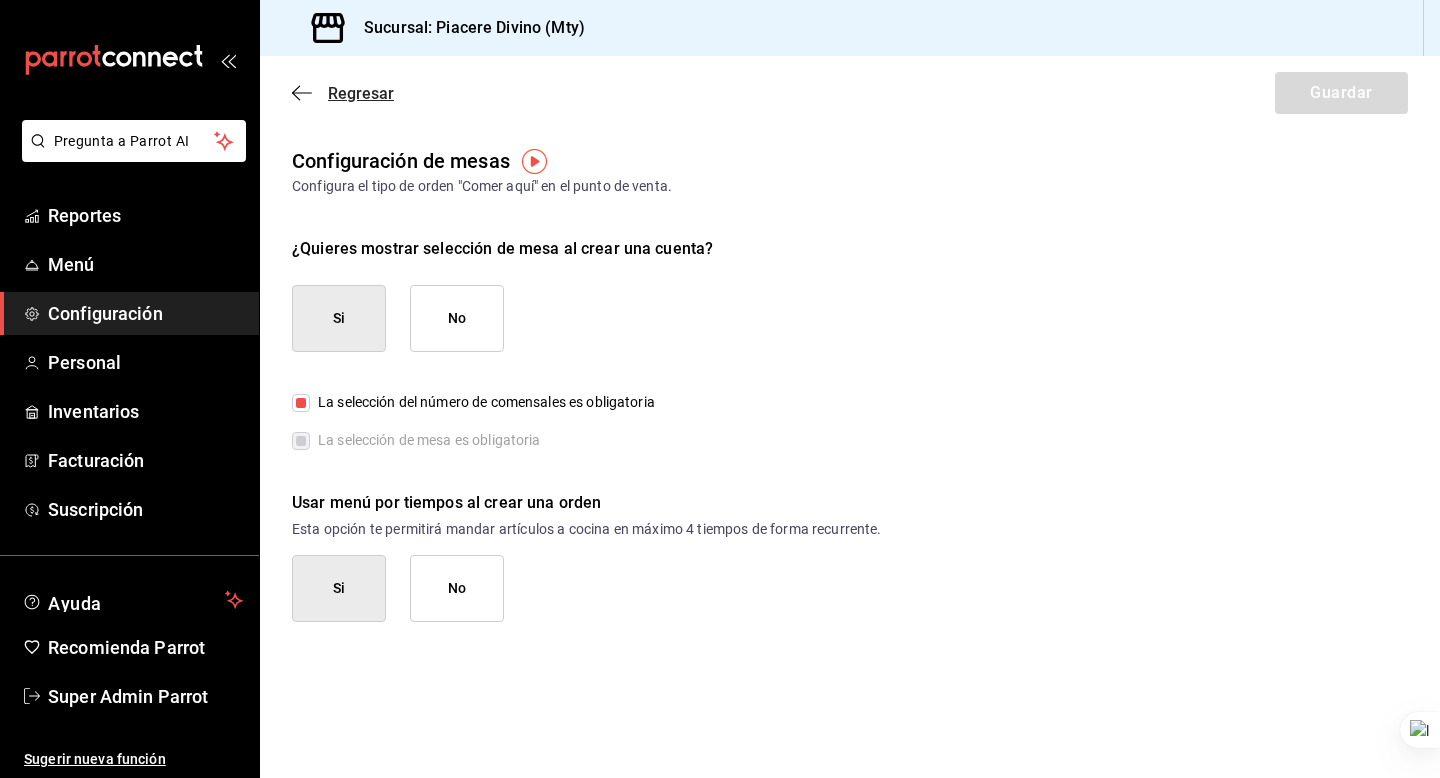 click 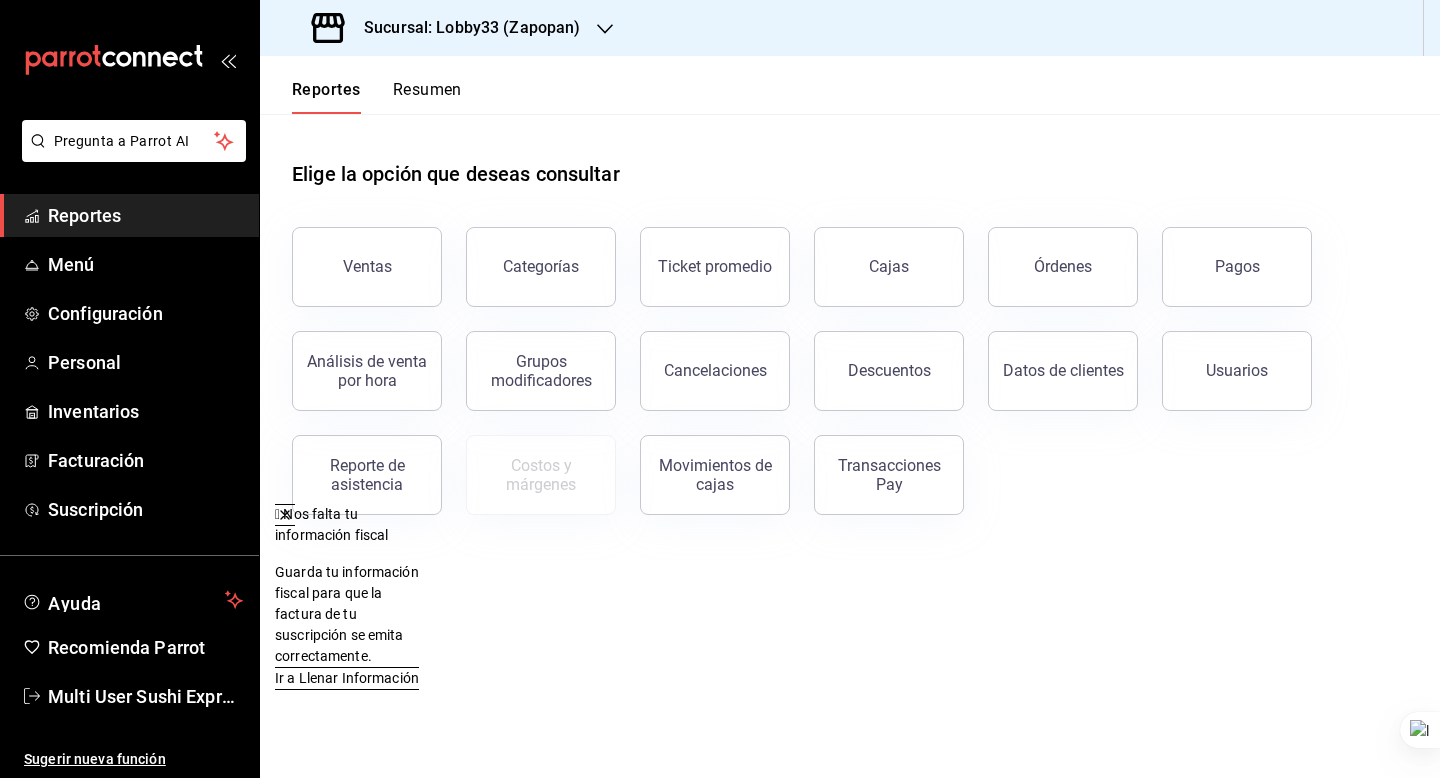 scroll, scrollTop: 0, scrollLeft: 0, axis: both 